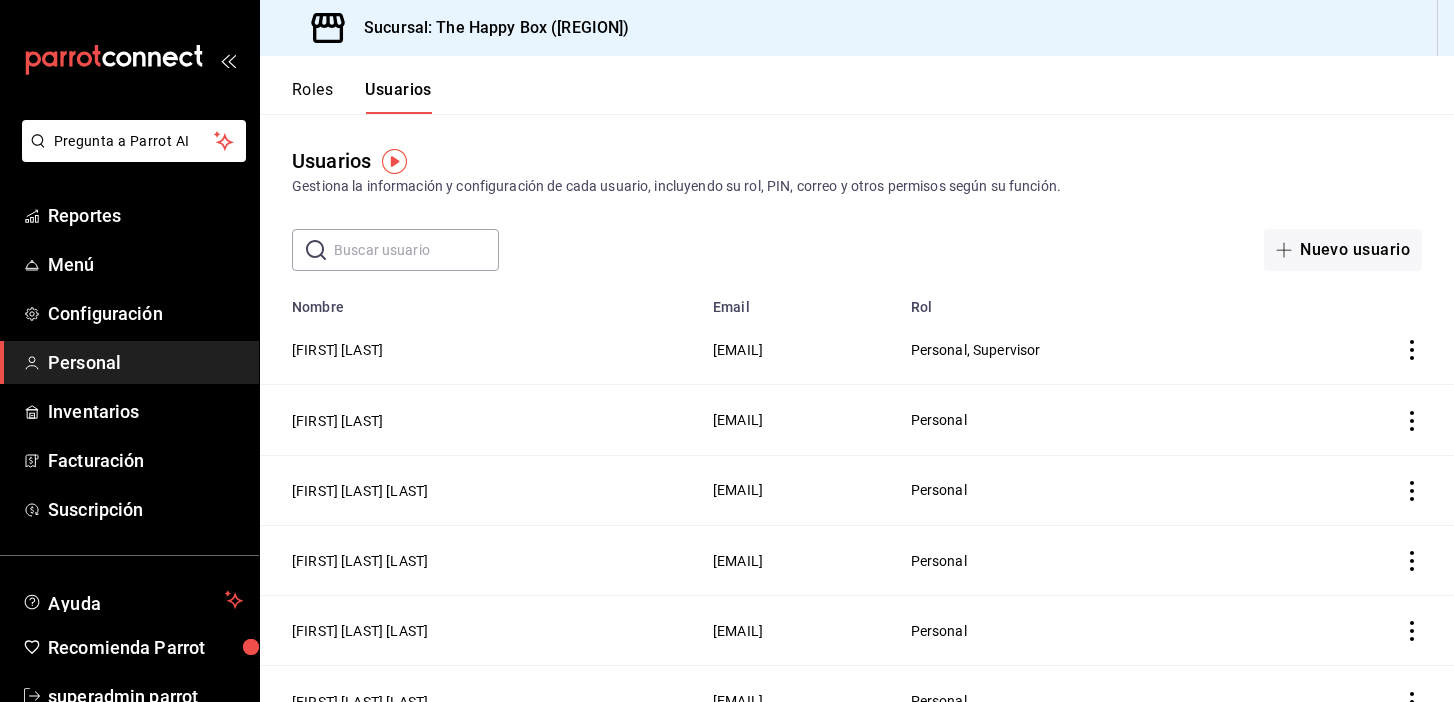 scroll, scrollTop: 0, scrollLeft: 0, axis: both 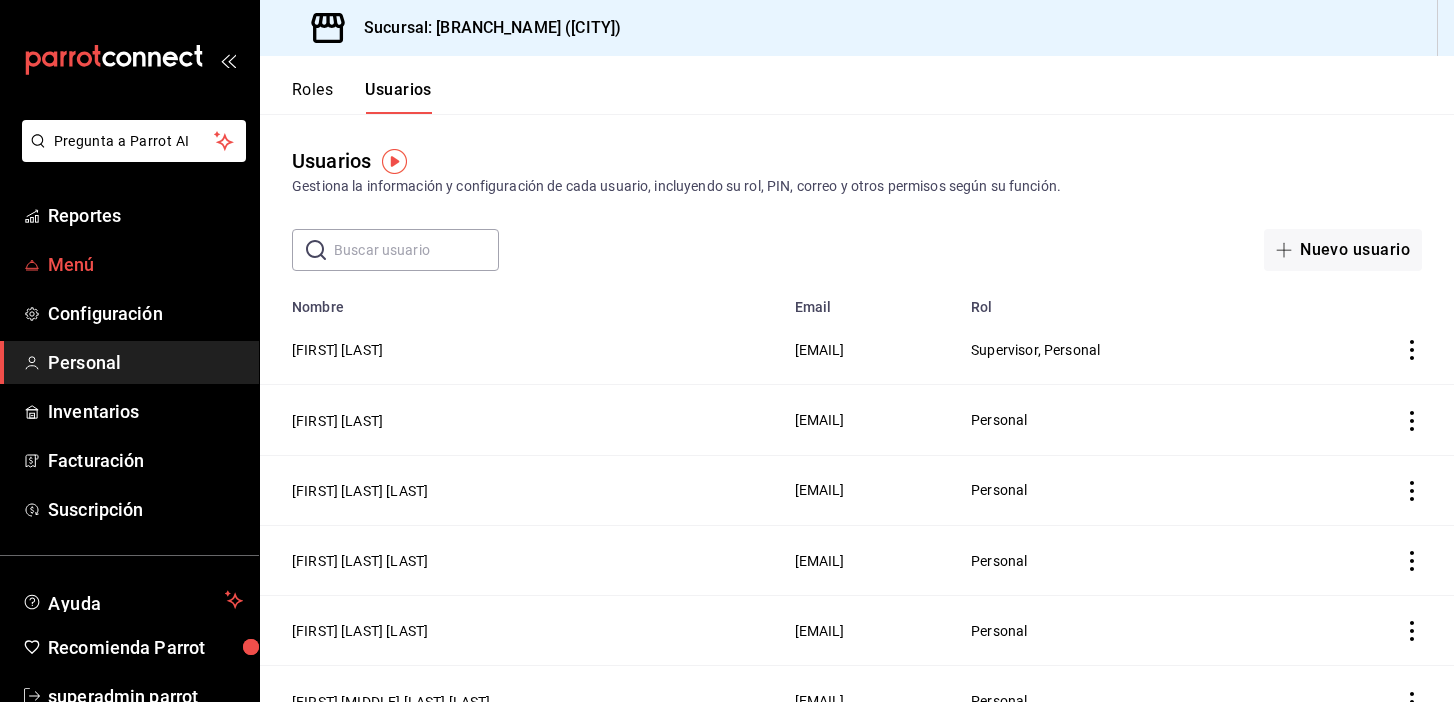 click on "Menú" at bounding box center (145, 264) 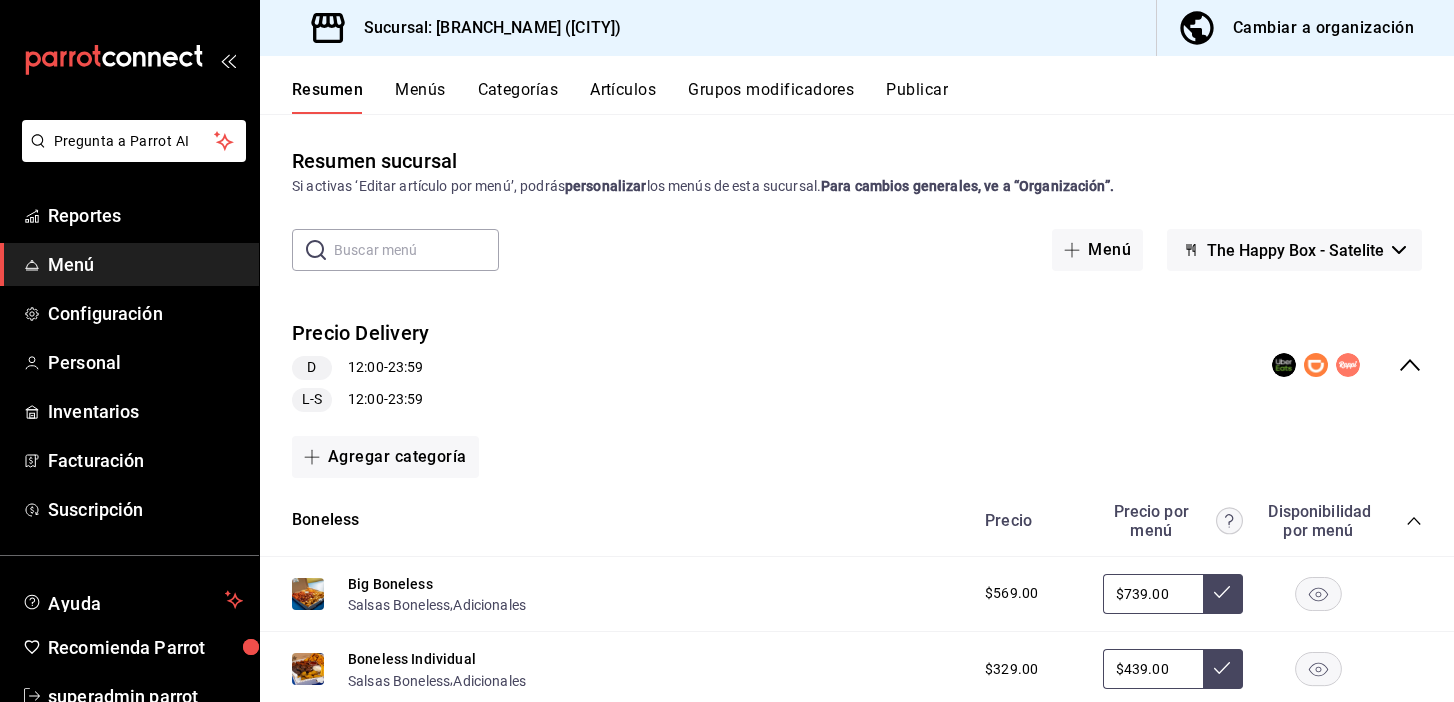 click at bounding box center [416, 250] 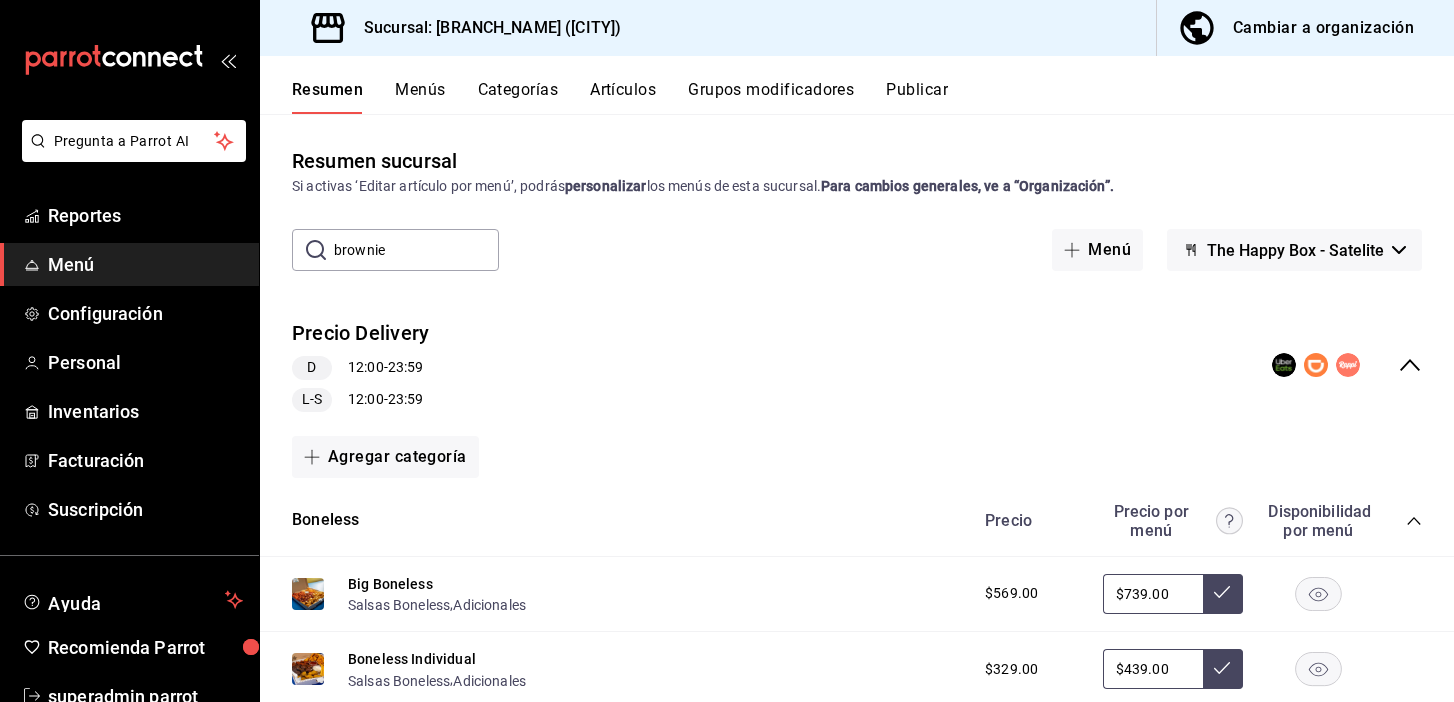 type on "brownie" 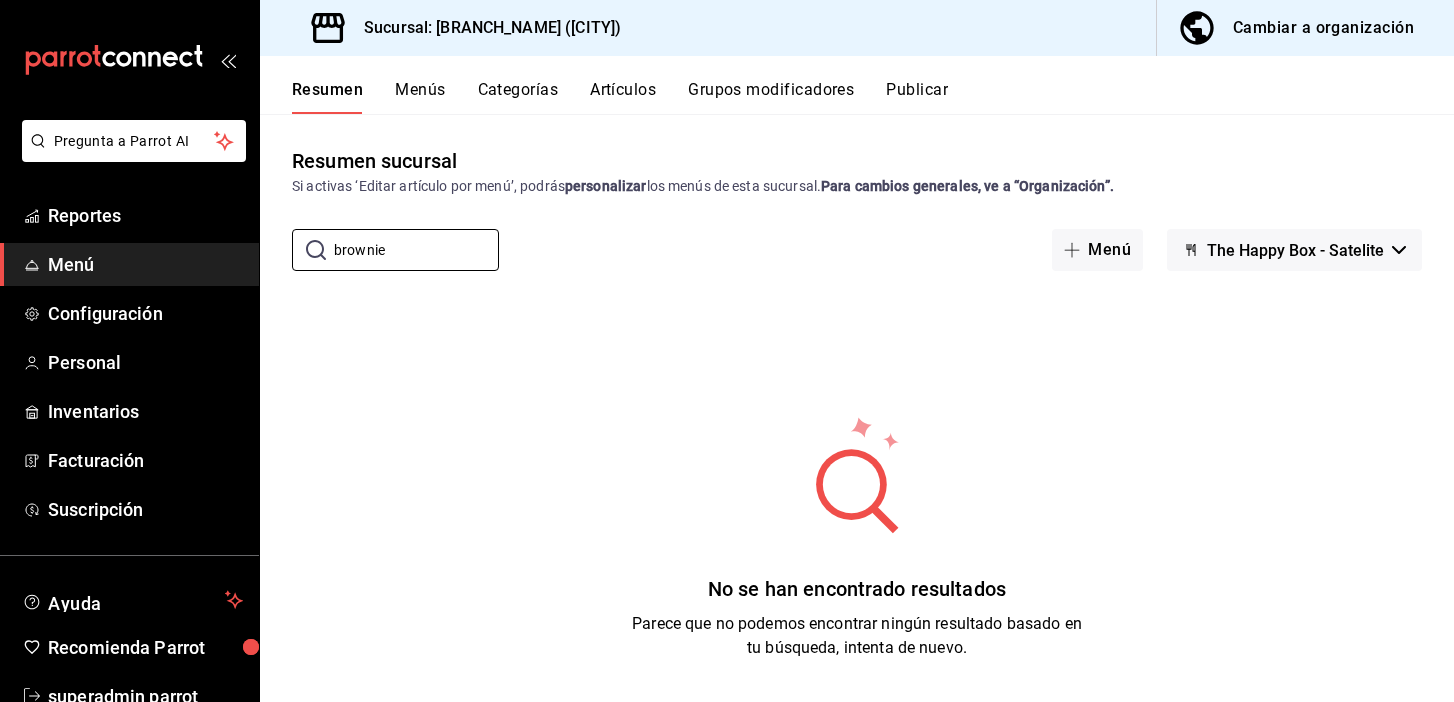 click on "Menús" at bounding box center [420, 97] 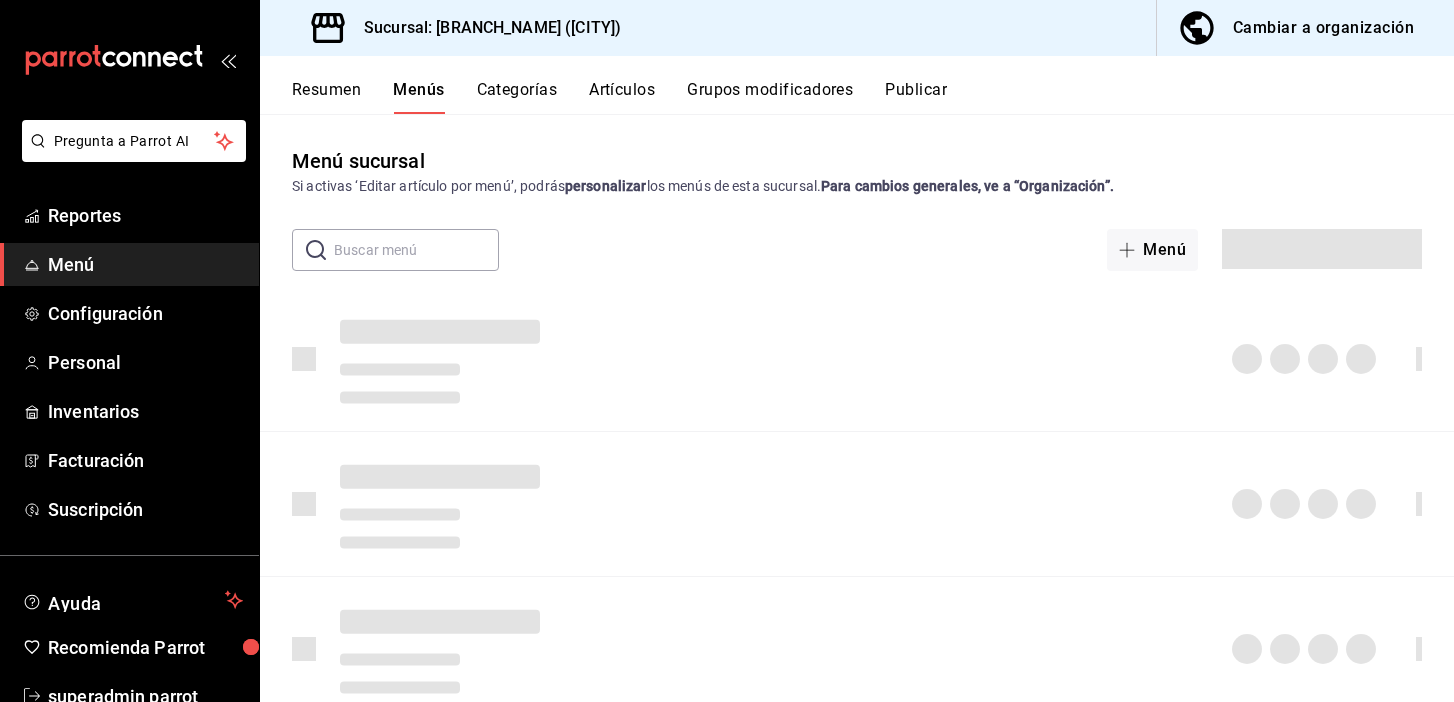 click on "Artículos" at bounding box center (622, 97) 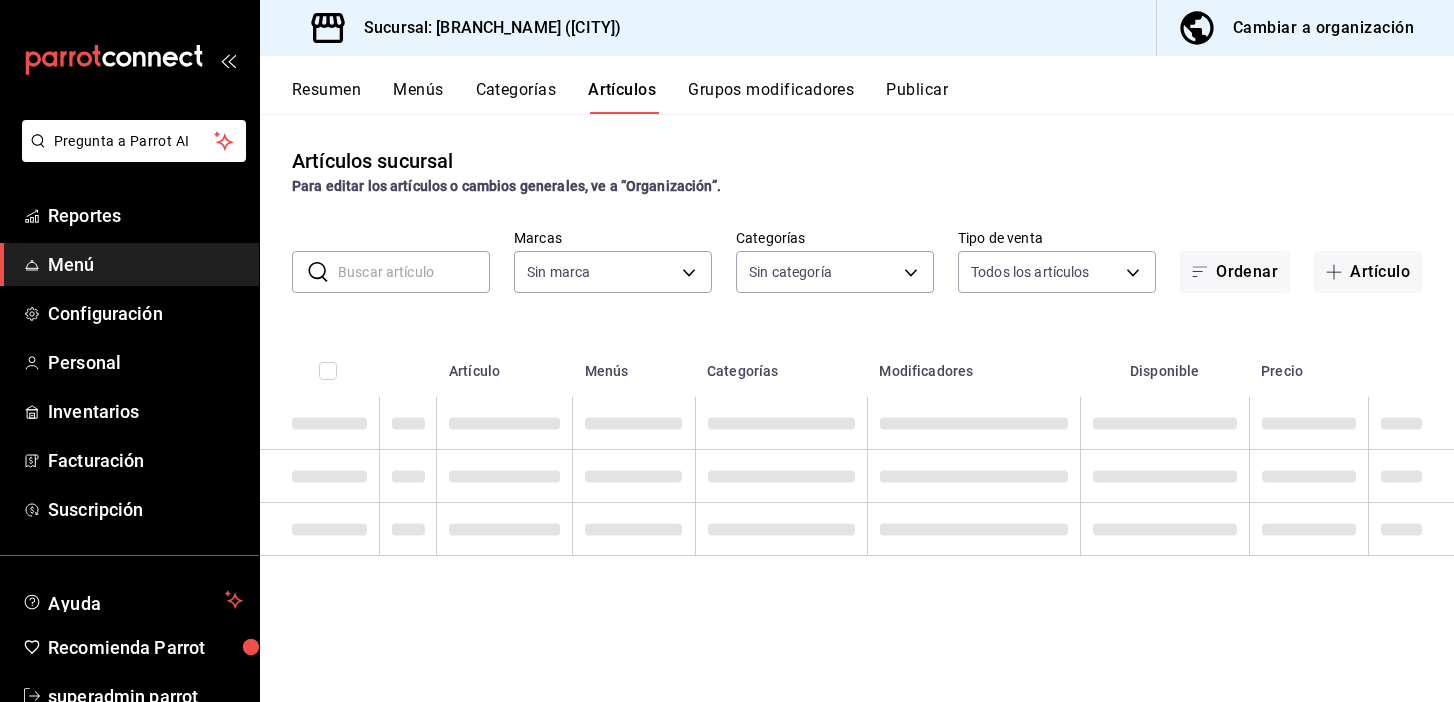 type on "58c7a565-4df7-4662-91b2-7a1e9e046cfe" 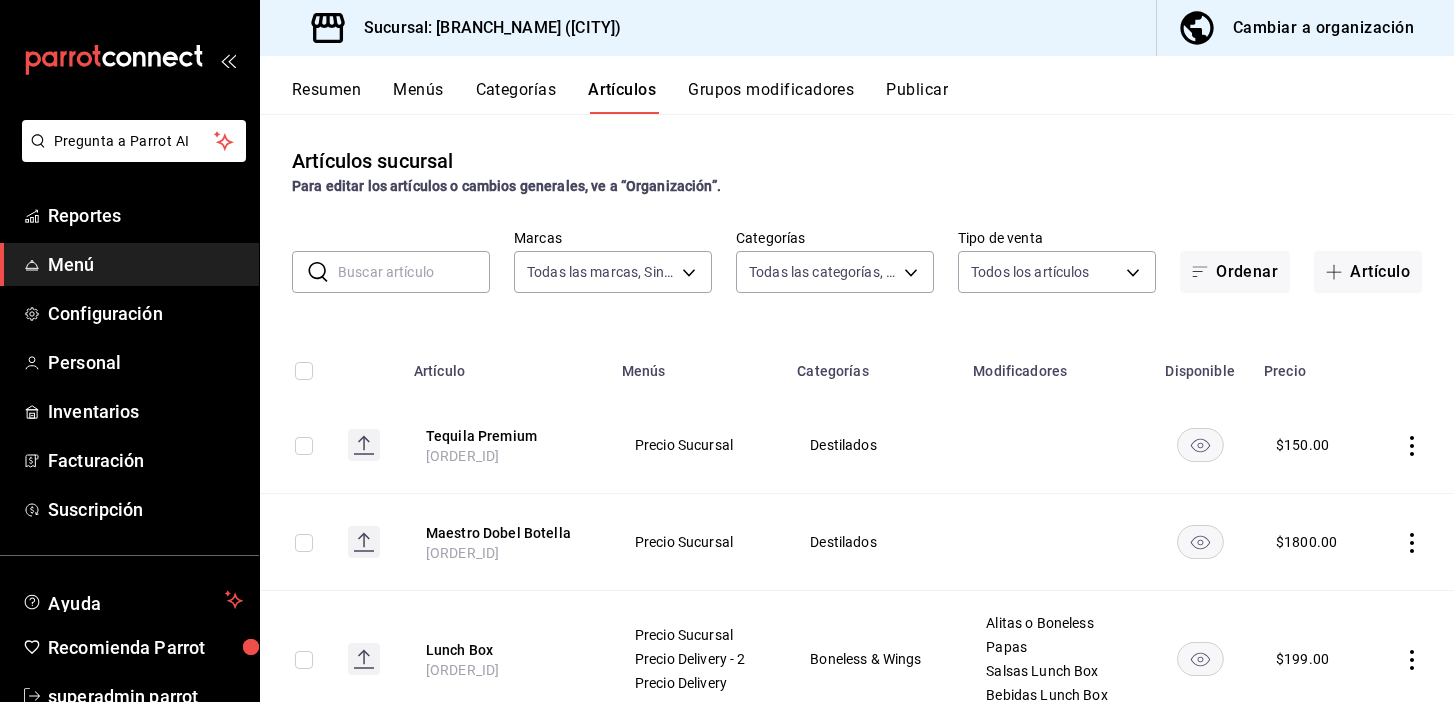 type on "254b66a5-88d1-47ed-93f4-da680209bdce,6127cfa9-f308-49d8-a69c-4fbcf5e7faf5,dfe980d8-d888-408d-b557-9d14b37f18bf,d9c1d4dd-6a52-40bd-9050-efac346822ea,f1d8dd2a-3599-4544-99b9-a5de0c3867ab,990d05ff-1e37-4589-8cac-49fcbd33e0ef,25ff323e-aa09-4962-8bb8-23201ffdab60,c1a2008a-3254-4cfa-bcca-d8d99259a24c,91ae8c5b-a820-46dc-ab1c-3e0d370ac31d,da7de36c-101e-41d3-8ae6-1da2f054aa07,de074f99-5a80-44eb-967c-c6563b725248,f7caff8b-10fb-42ea-aa30-7bda0b82207b,8e0a71af-0d59-41e0-a33d-2e44afe15f9c,0fe21be6-a4bd-4c7d-9cf2-7cda6e94df9e,e5d924ee-3c07-450e-9737-f9b72a0b934a,d644b74a-fbc2-45d0-b29e-4c48303d589a,e8531dce-317f-4888-a57f-9eb1e0a803dc,7c5c93f8-66ea-42ac-95d8-fe8dba24bb2b,f547cbb9-40db-434a-8dc8-3fbd1d2f0983" 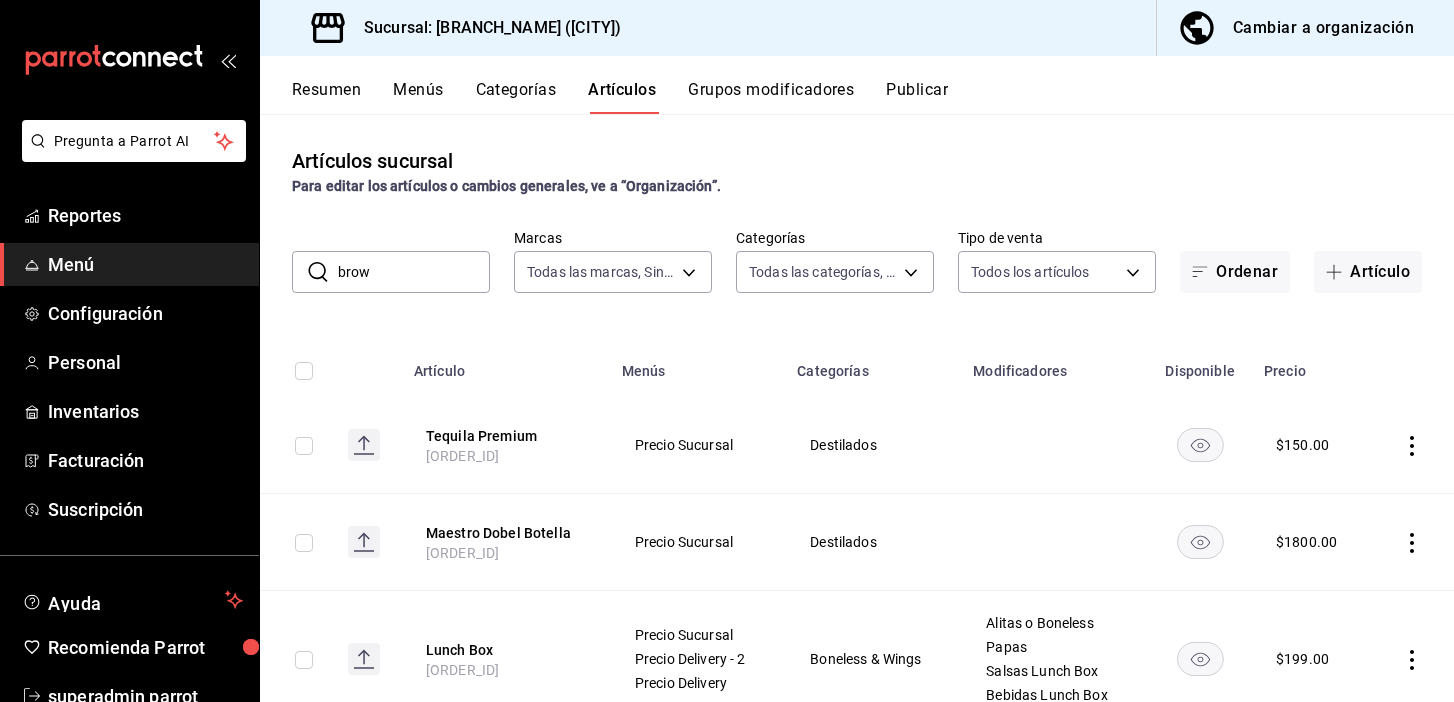 type on "brow" 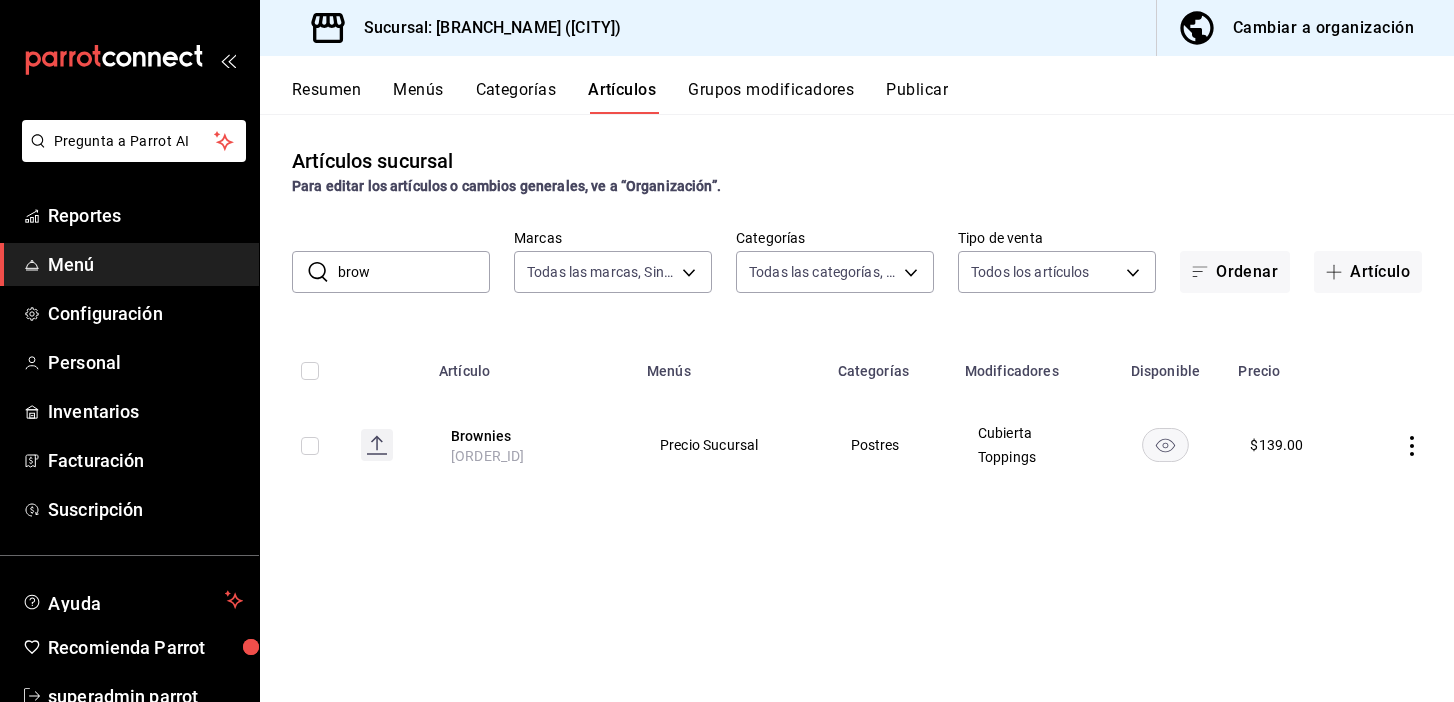 click on "Categorías" at bounding box center [516, 97] 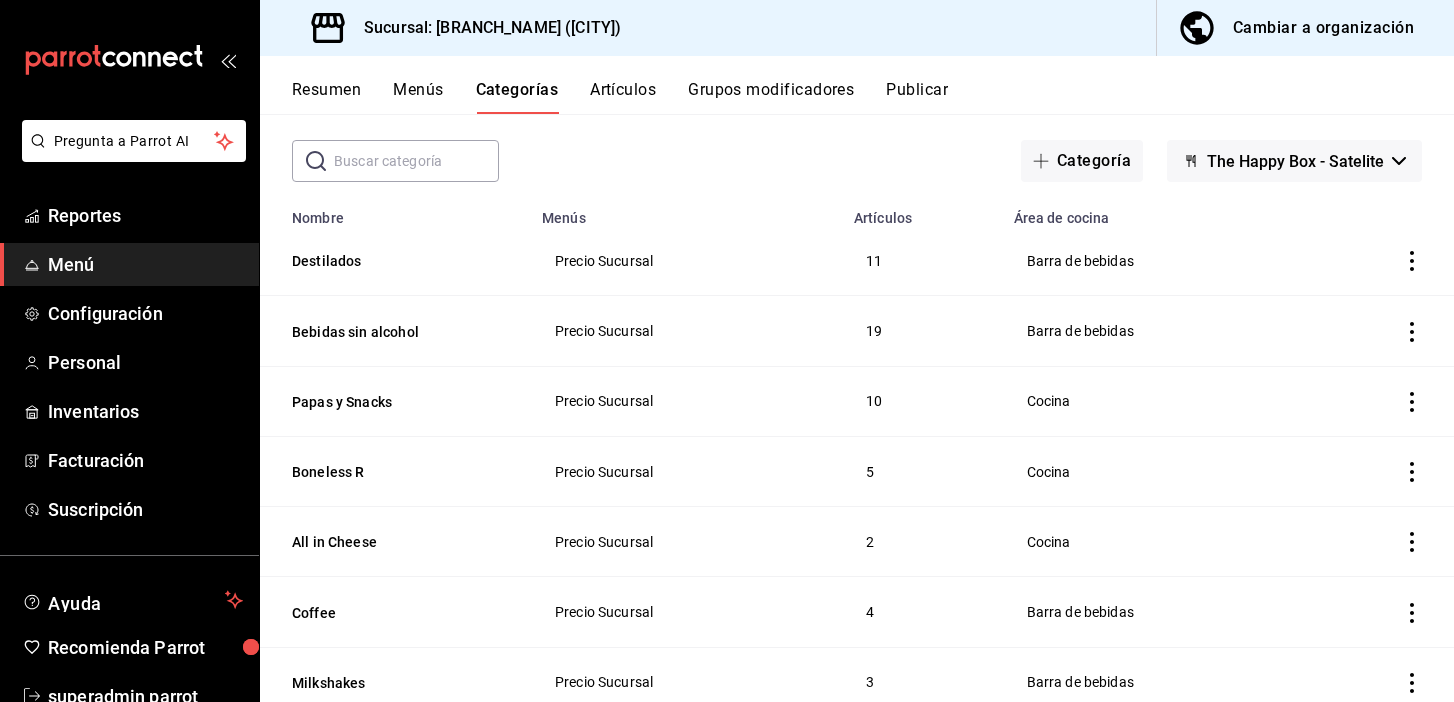 scroll, scrollTop: 87, scrollLeft: 0, axis: vertical 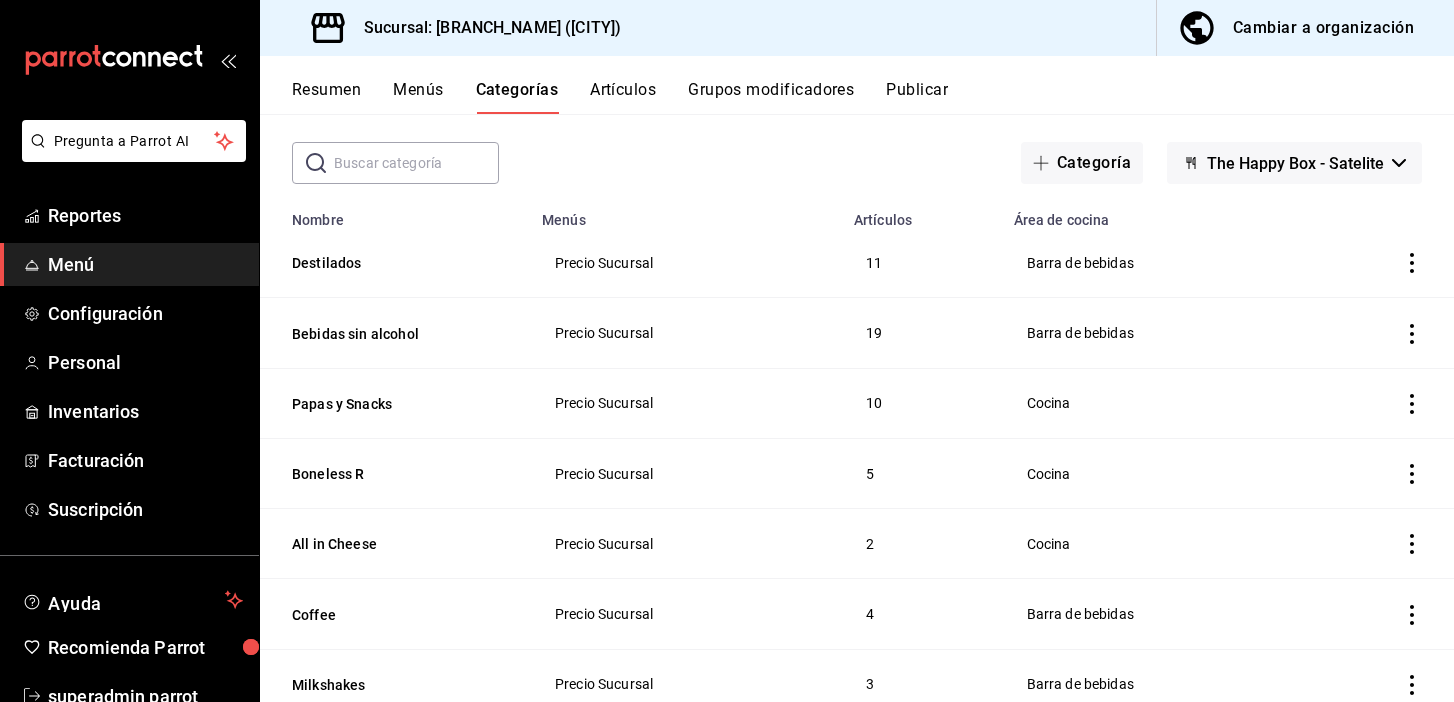 click on "Resumen" at bounding box center (326, 97) 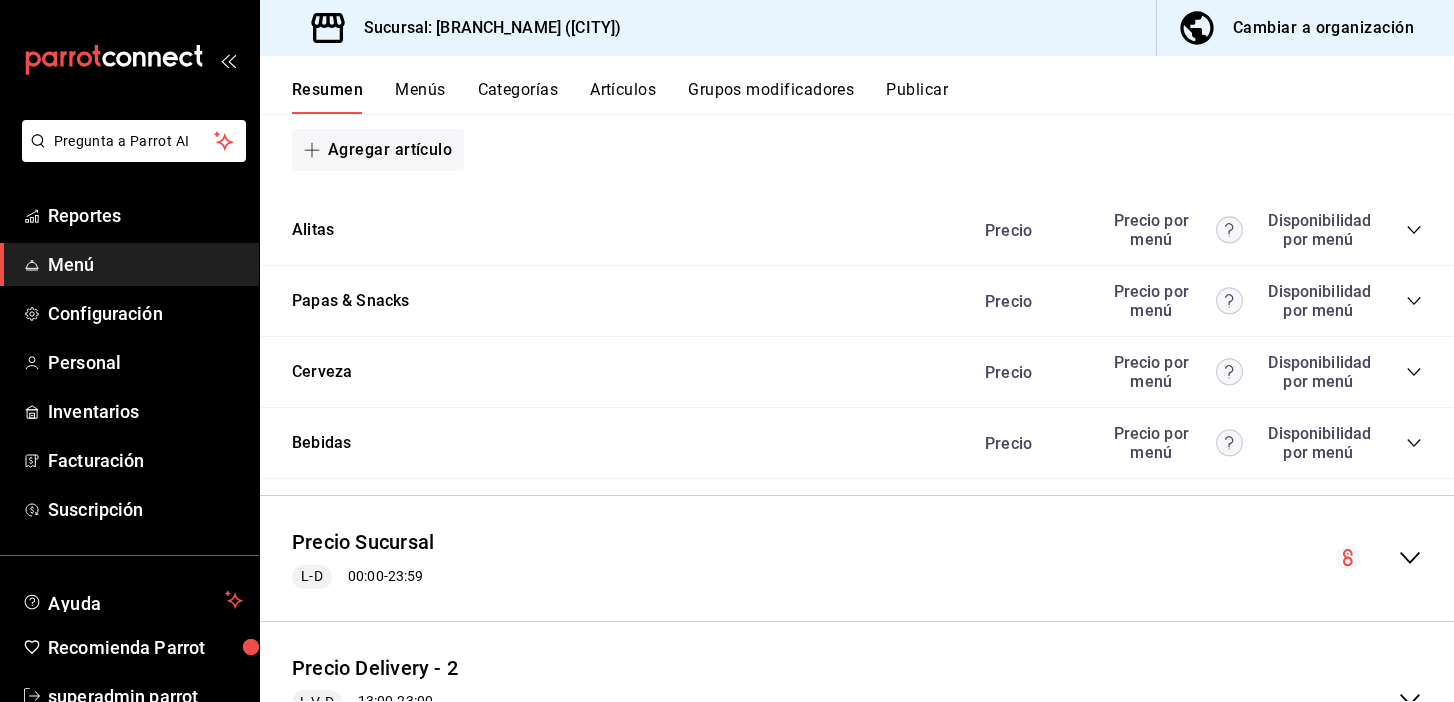 scroll, scrollTop: 1184, scrollLeft: 0, axis: vertical 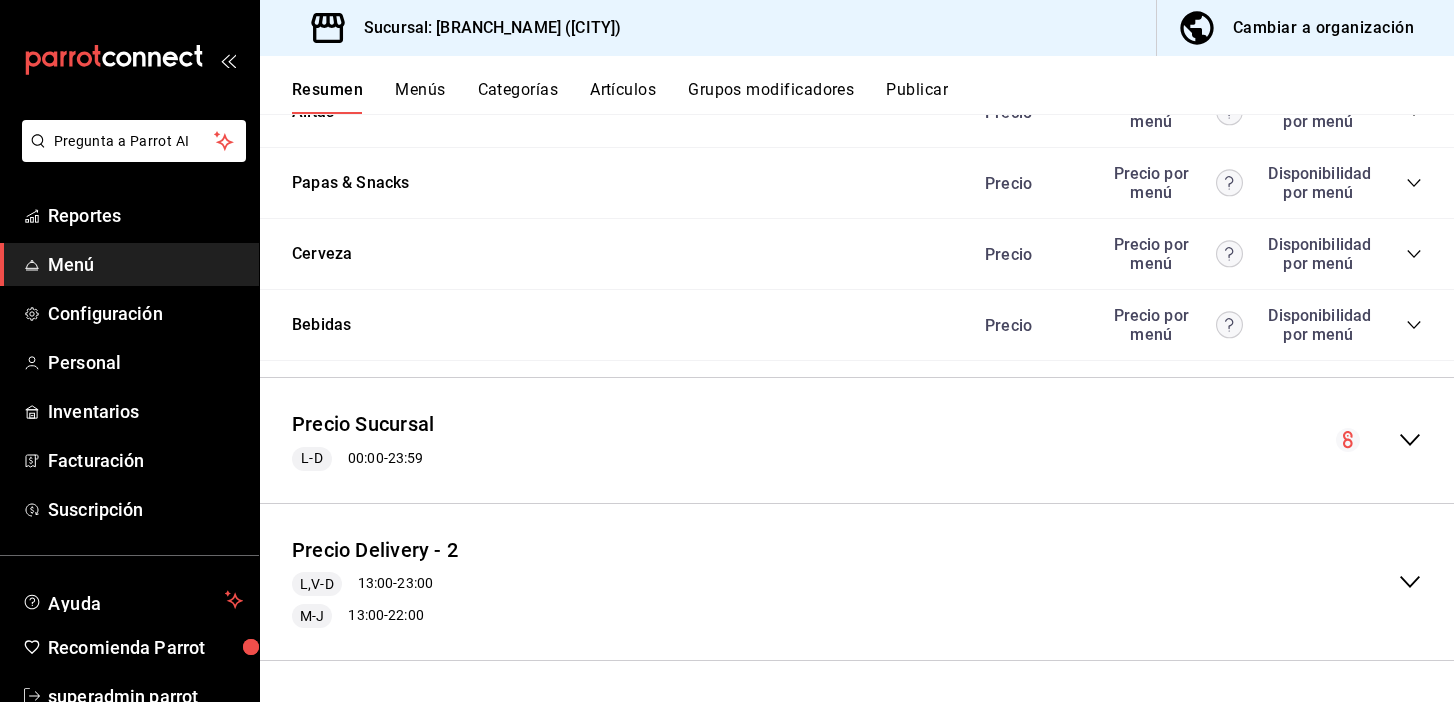 click 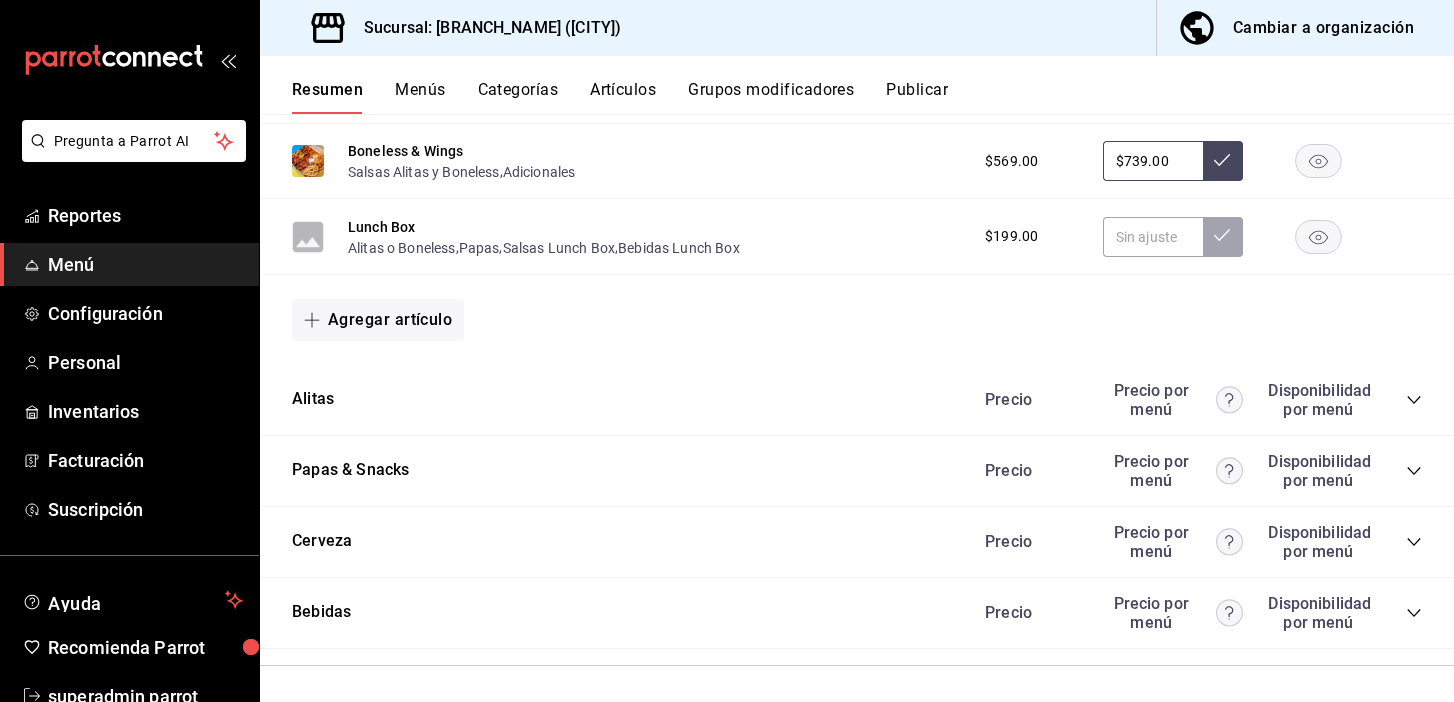 scroll, scrollTop: 2302, scrollLeft: 0, axis: vertical 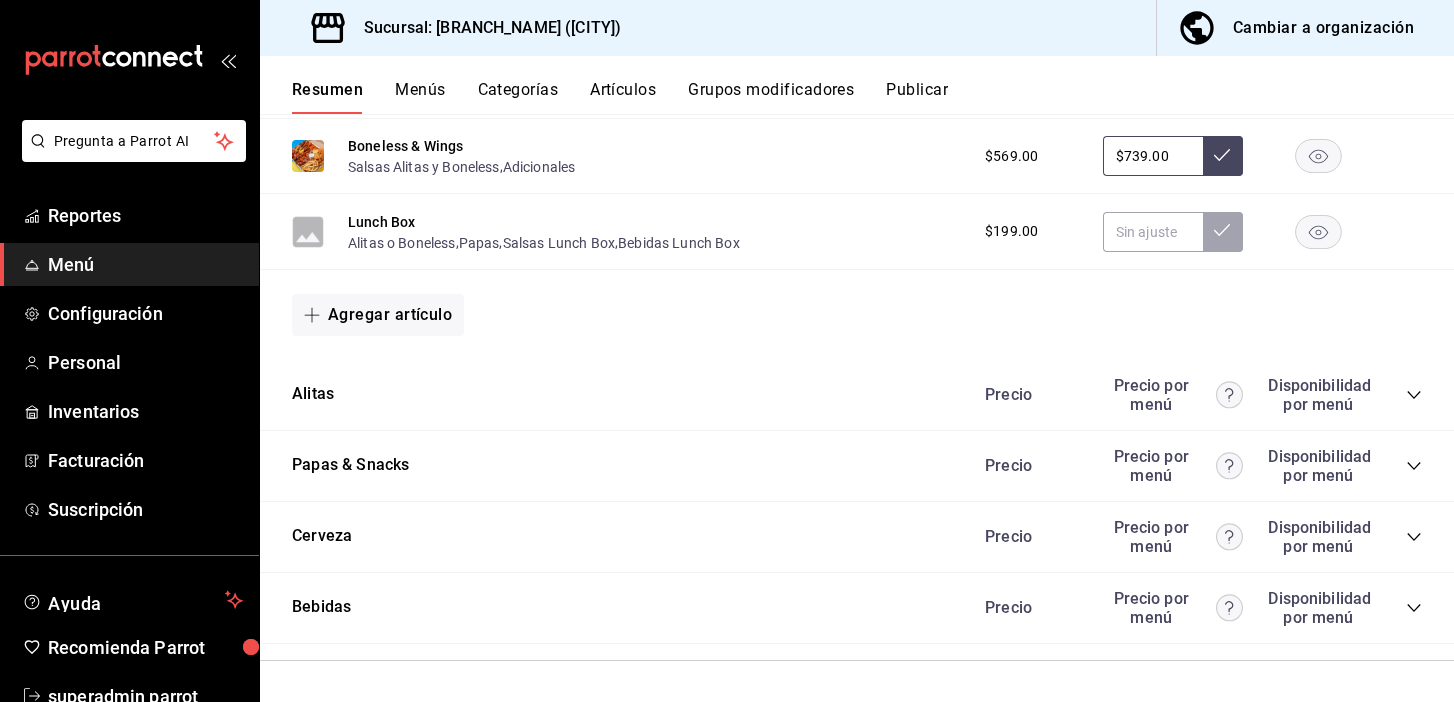 click on "Papas & Snacks Precio Precio por menú   Disponibilidad por menú" at bounding box center (857, 466) 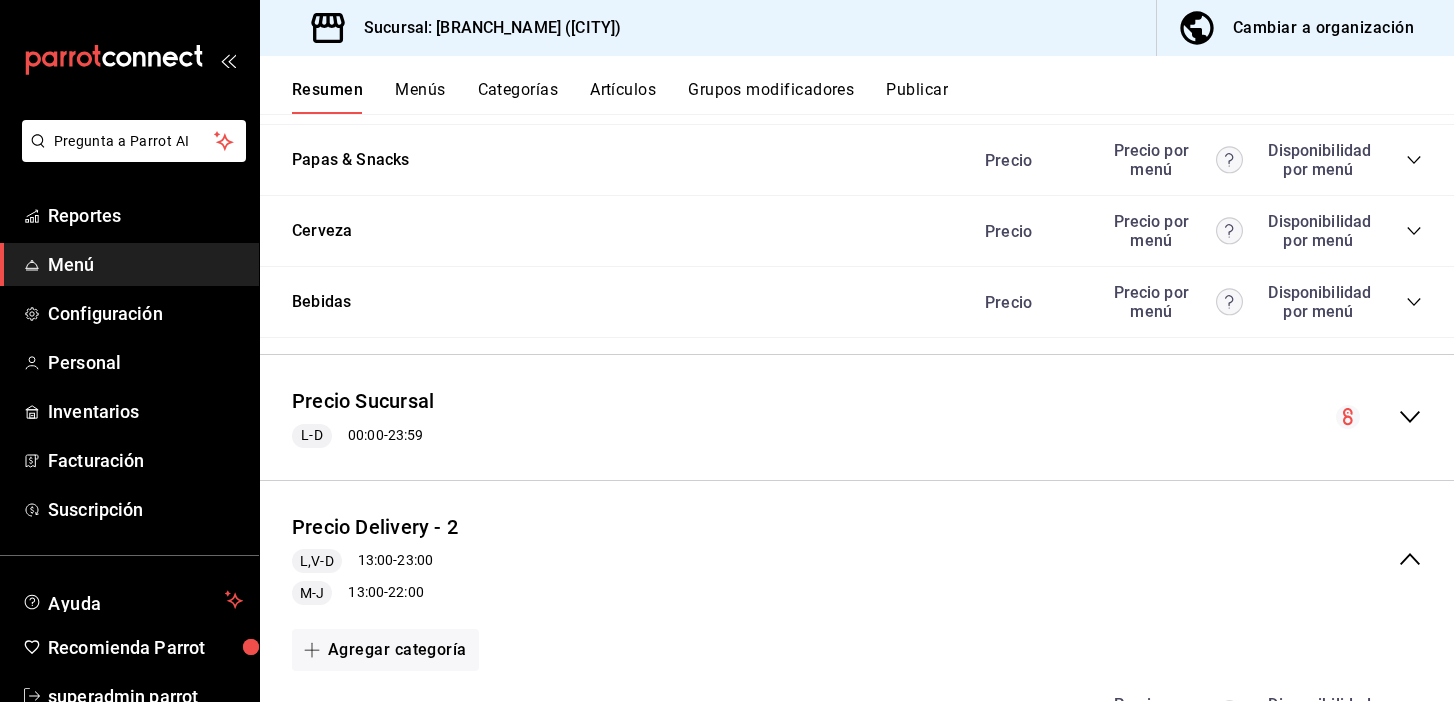 scroll, scrollTop: 1203, scrollLeft: 0, axis: vertical 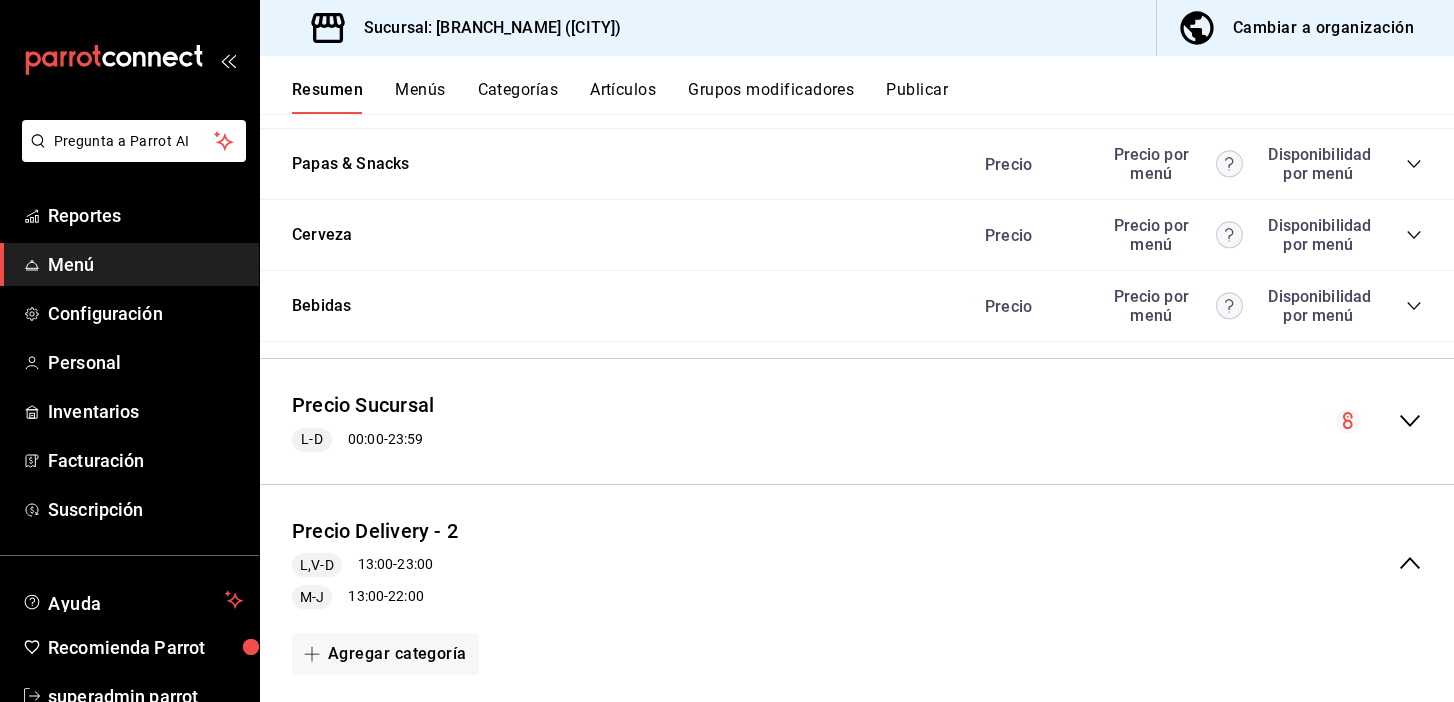 click 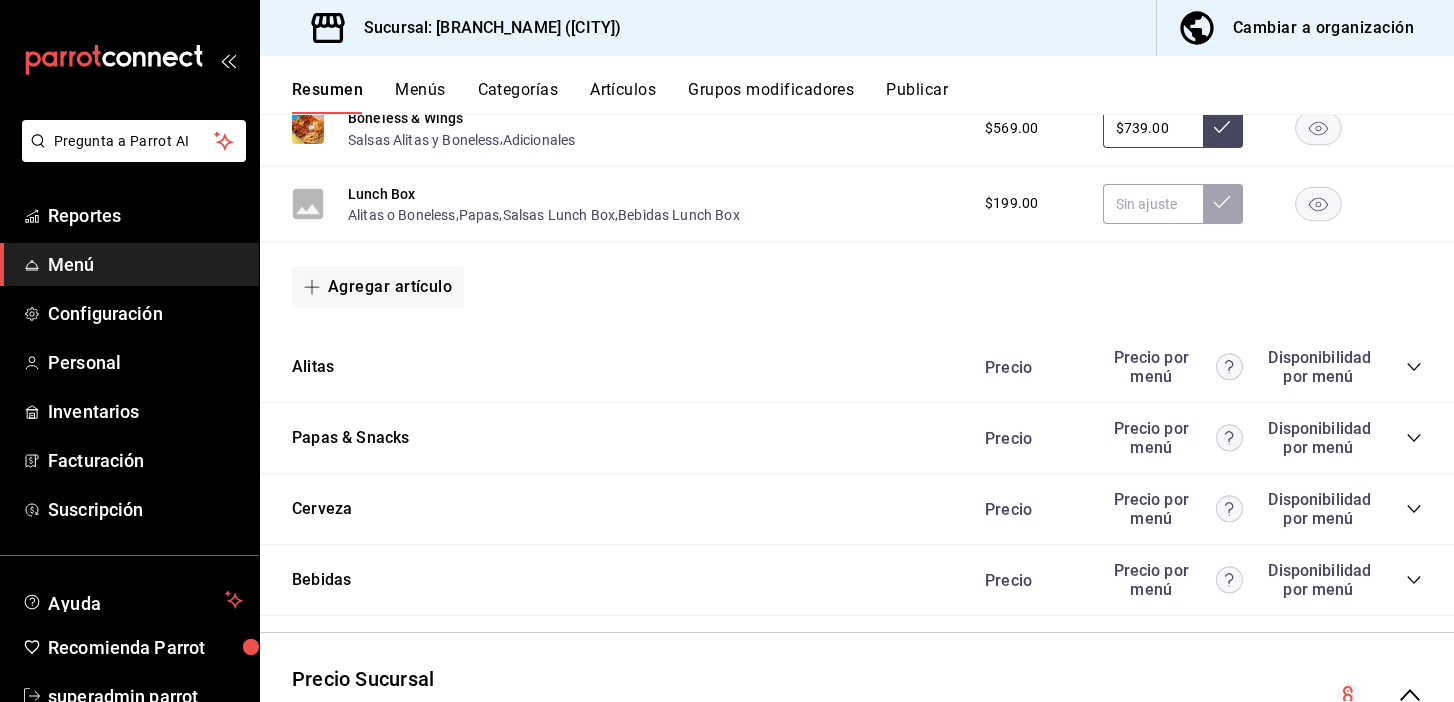 scroll, scrollTop: 963, scrollLeft: 0, axis: vertical 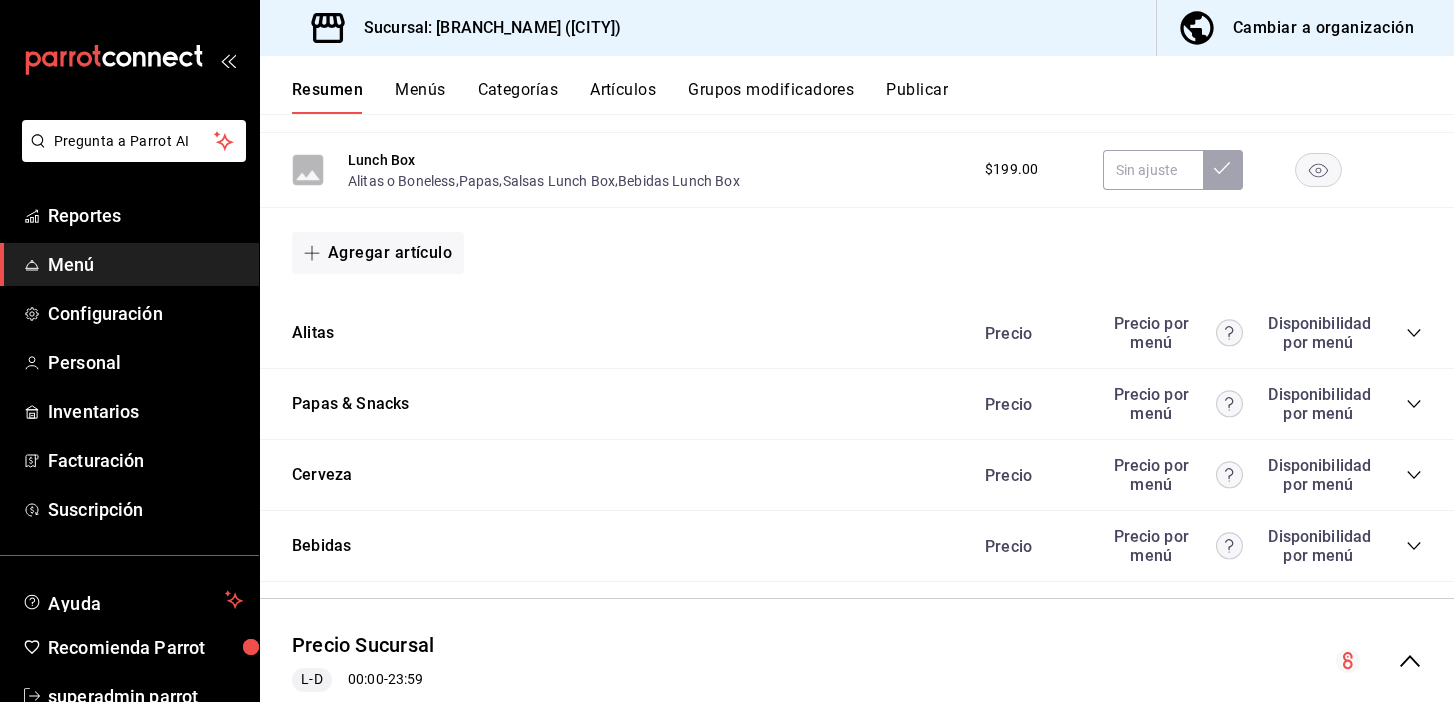 click 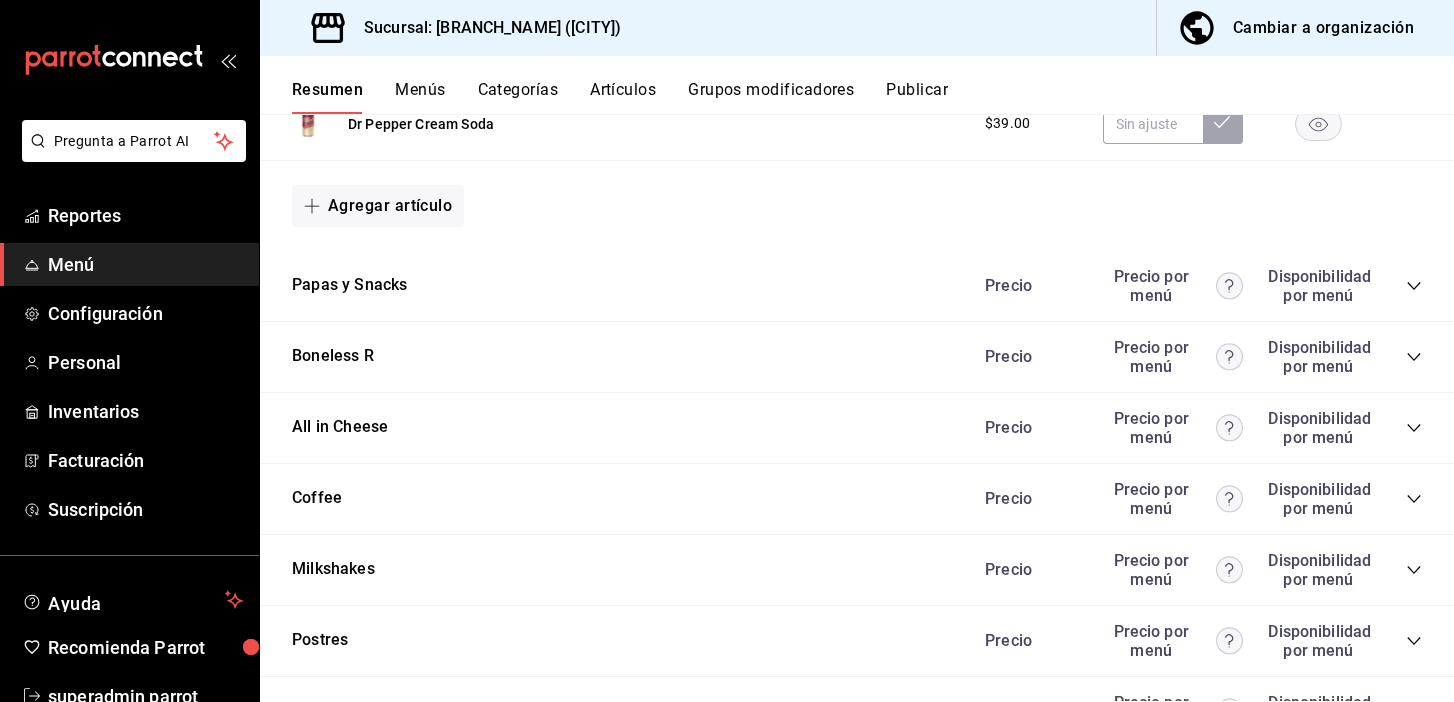 scroll, scrollTop: 4559, scrollLeft: 0, axis: vertical 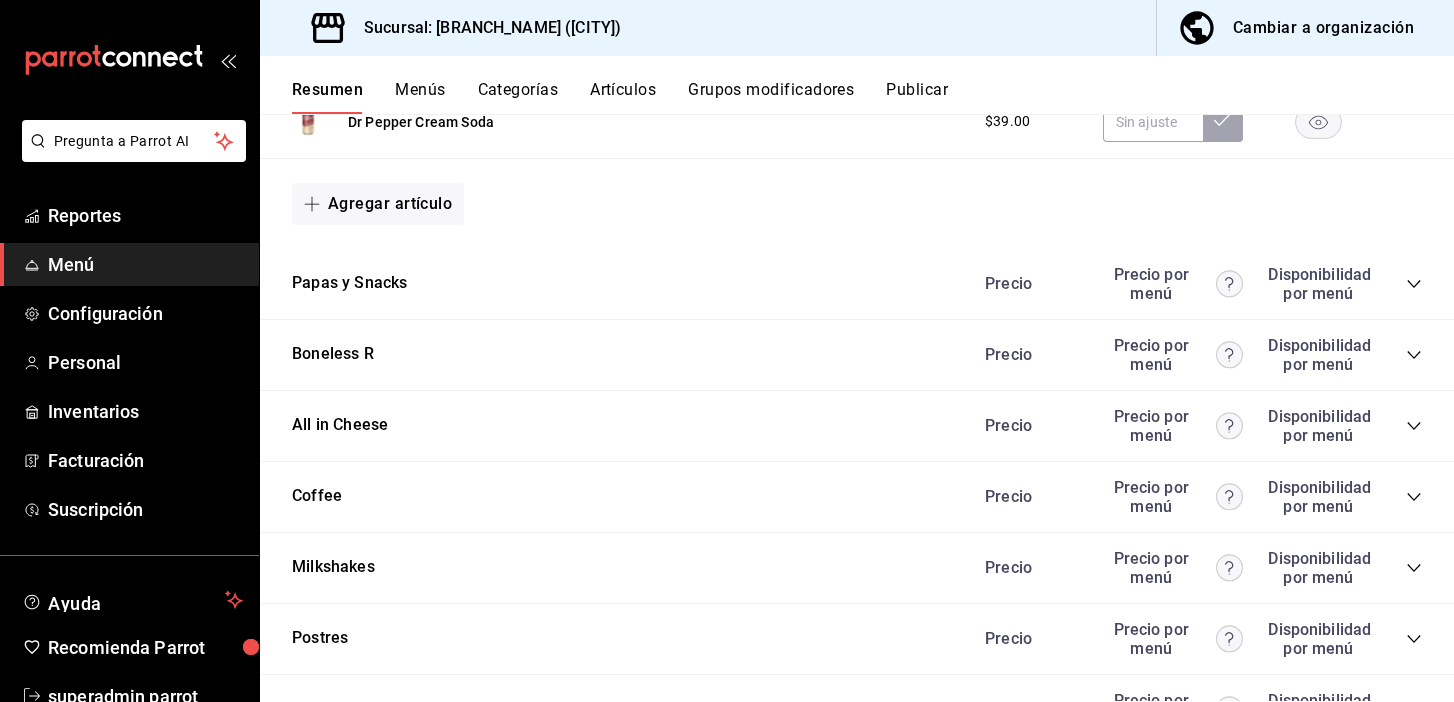 click 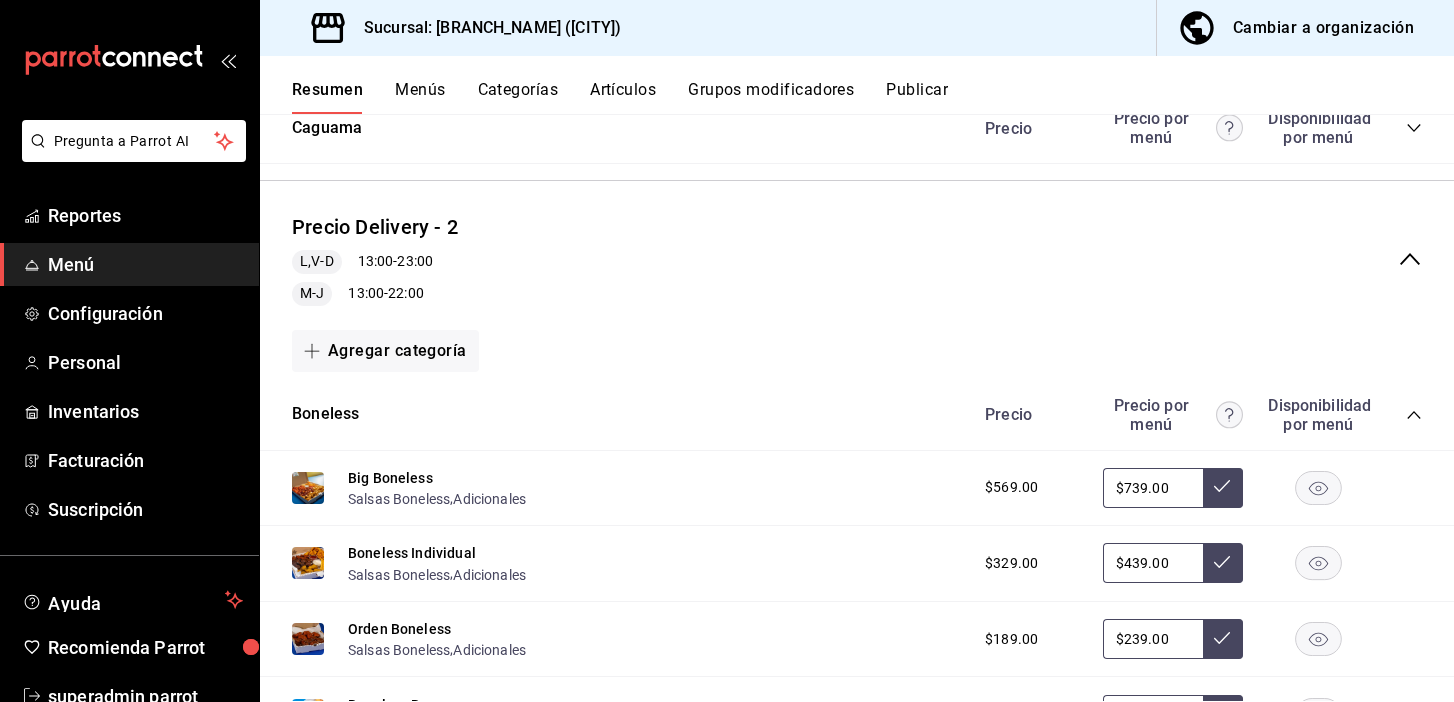 scroll, scrollTop: 6468, scrollLeft: 0, axis: vertical 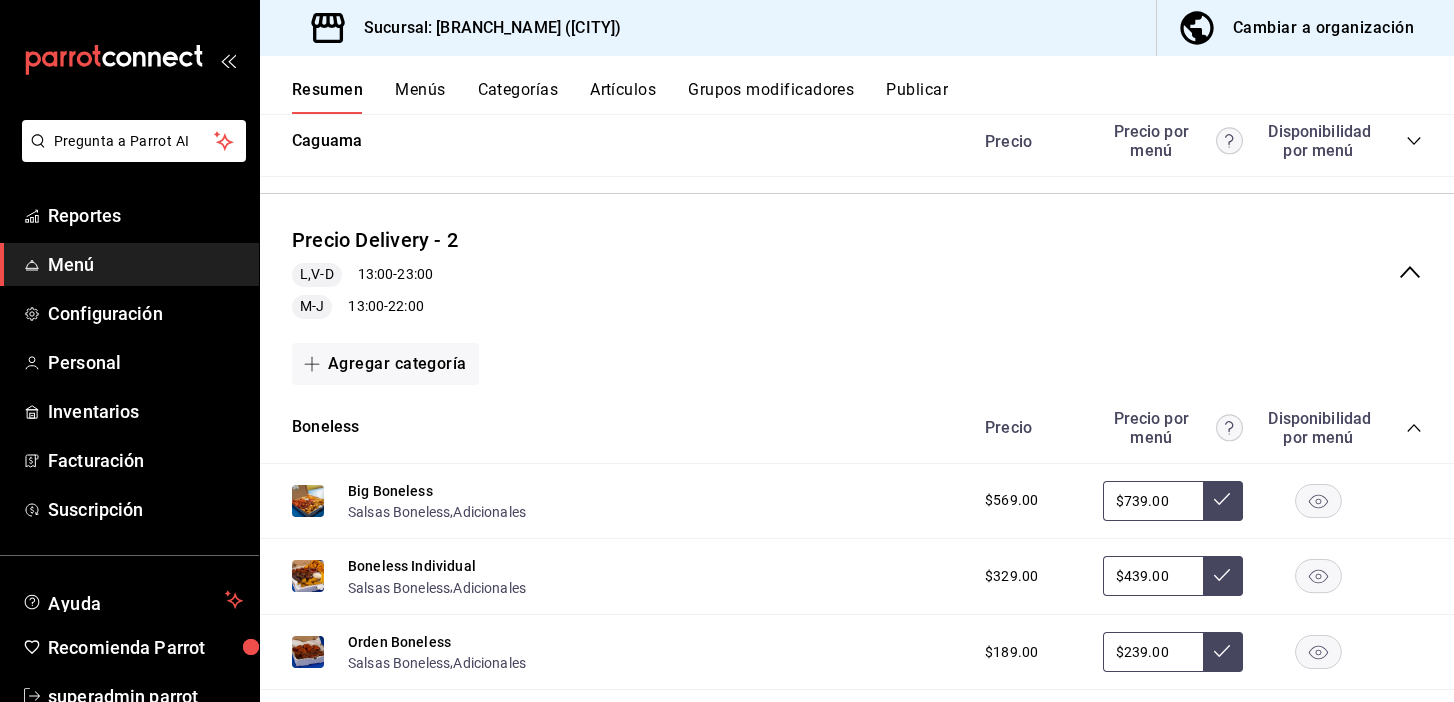click 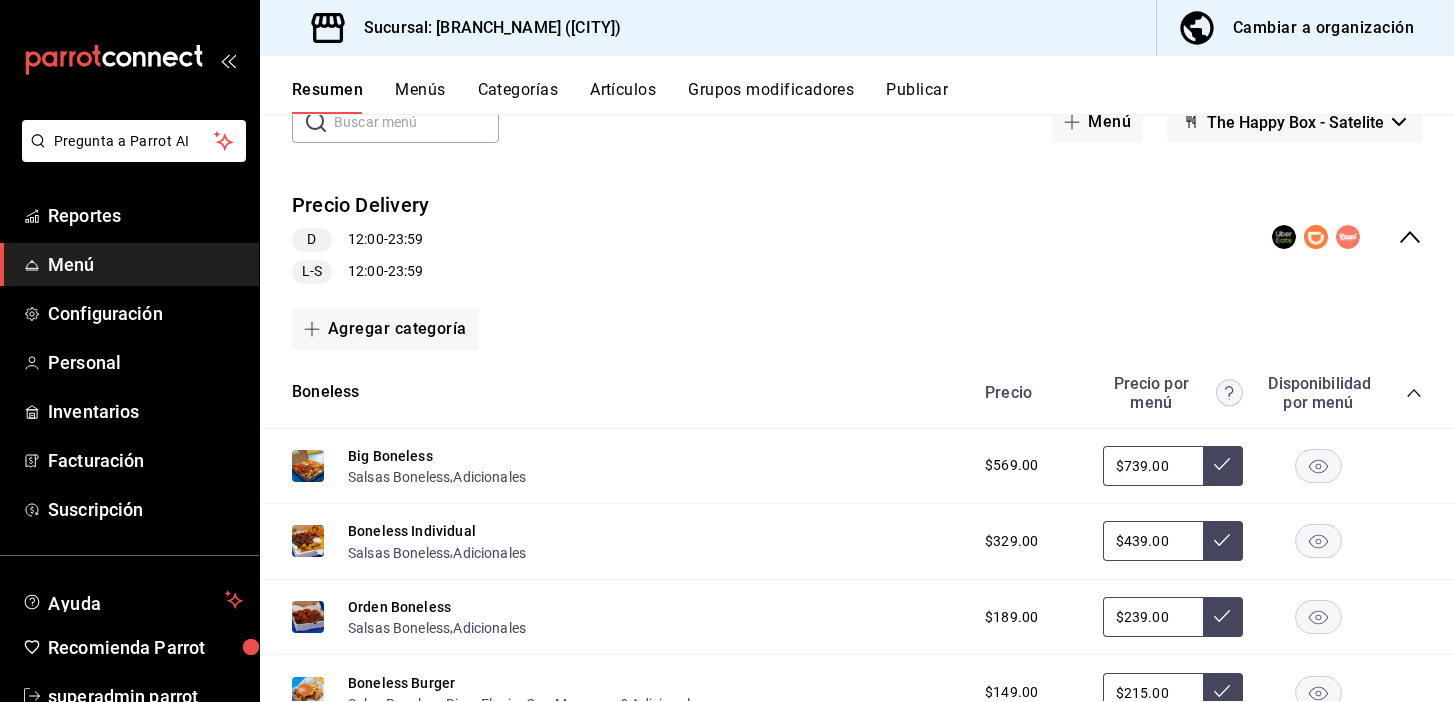 scroll, scrollTop: 0, scrollLeft: 0, axis: both 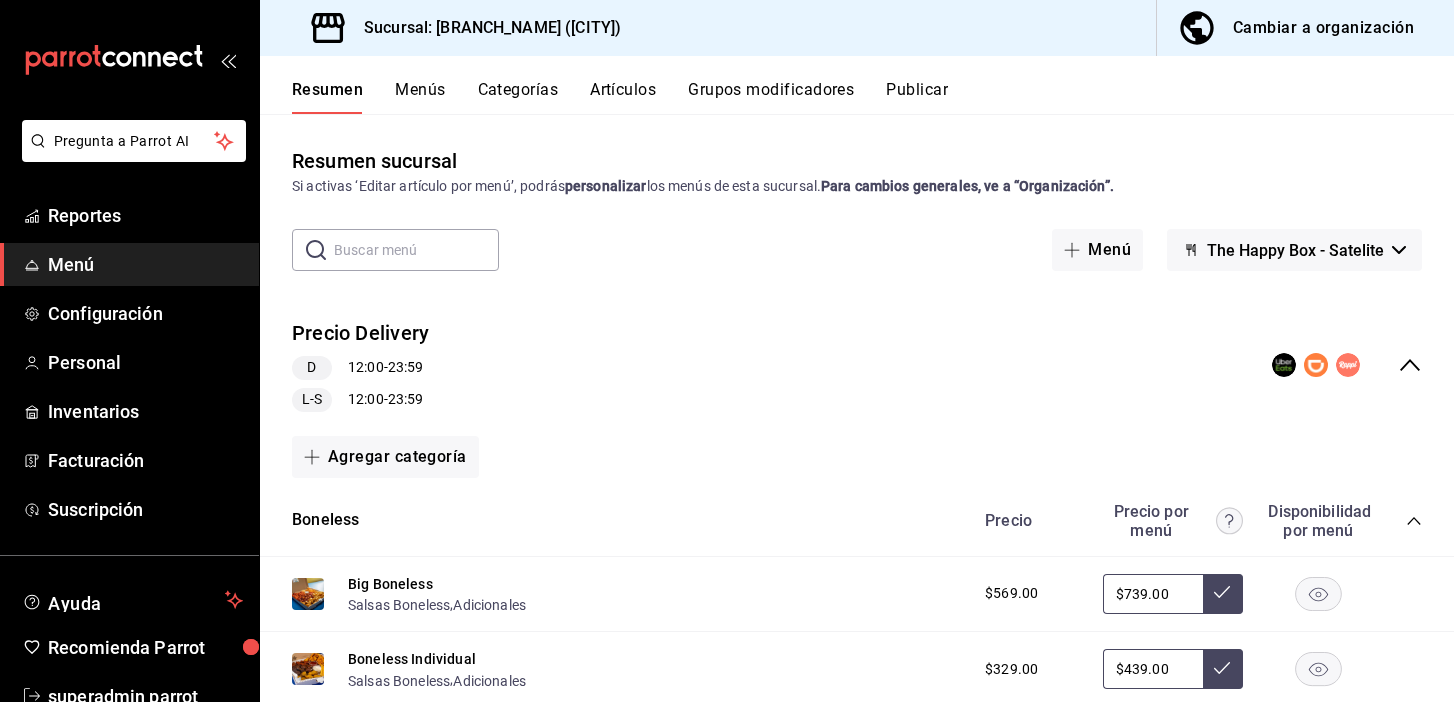 click on "Artículos" at bounding box center (623, 97) 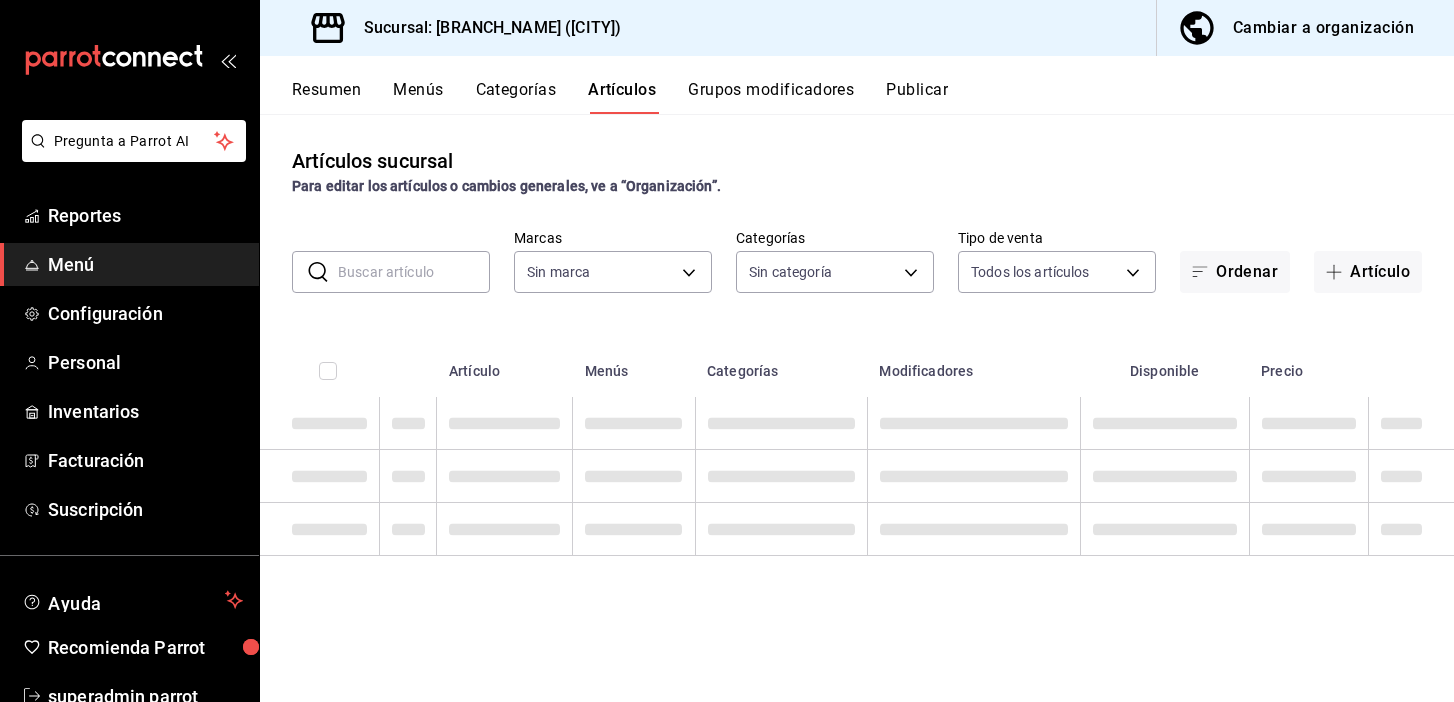 type on "58c7a565-4df7-4662-91b2-7a1e9e046cfe" 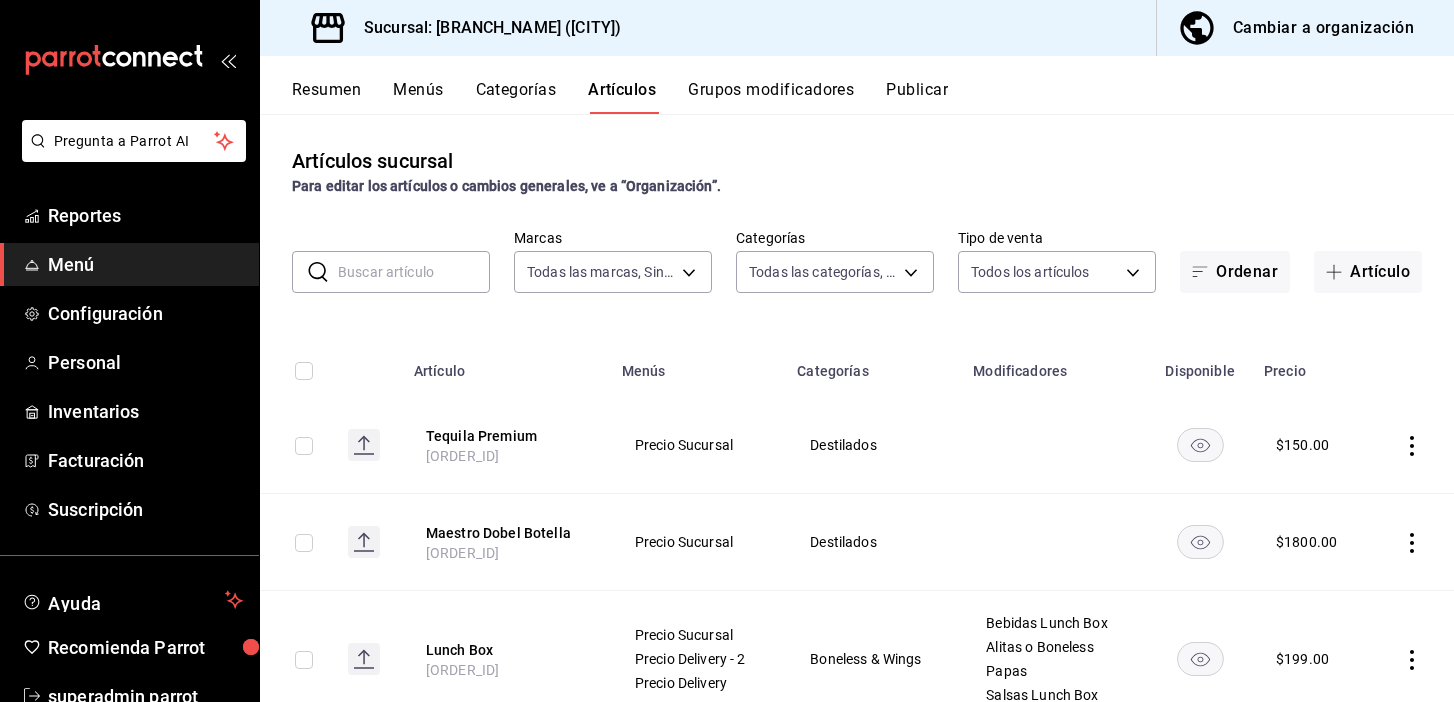type on "254b66a5-88d1-47ed-93f4-da680209bdce,6127cfa9-f308-49d8-a69c-4fbcf5e7faf5,dfe980d8-d888-408d-b557-9d14b37f18bf,d9c1d4dd-6a52-40bd-9050-efac346822ea,f1d8dd2a-3599-4544-99b9-a5de0c3867ab,990d05ff-1e37-4589-8cac-49fcbd33e0ef,25ff323e-aa09-4962-8bb8-23201ffdab60,c1a2008a-3254-4cfa-bcca-d8d99259a24c,91ae8c5b-a820-46dc-ab1c-3e0d370ac31d,da7de36c-101e-41d3-8ae6-1da2f054aa07,de074f99-5a80-44eb-967c-c6563b725248,f7caff8b-10fb-42ea-aa30-7bda0b82207b,8e0a71af-0d59-41e0-a33d-2e44afe15f9c,0fe21be6-a4bd-4c7d-9cf2-7cda6e94df9e,e5d924ee-3c07-450e-9737-f9b72a0b934a,d644b74a-fbc2-45d0-b29e-4c48303d589a,e8531dce-317f-4888-a57f-9eb1e0a803dc,7c5c93f8-66ea-42ac-95d8-fe8dba24bb2b,f547cbb9-40db-434a-8dc8-3fbd1d2f0983" 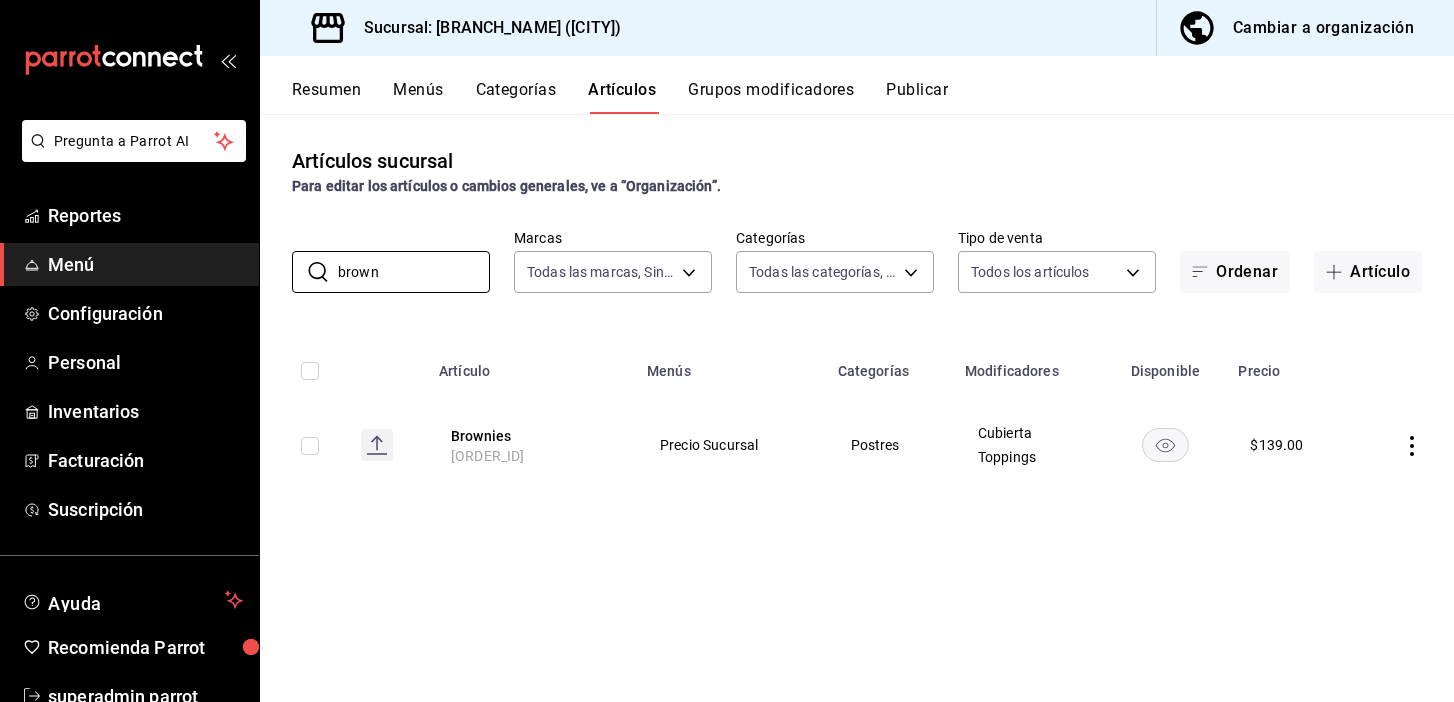 type on "brown" 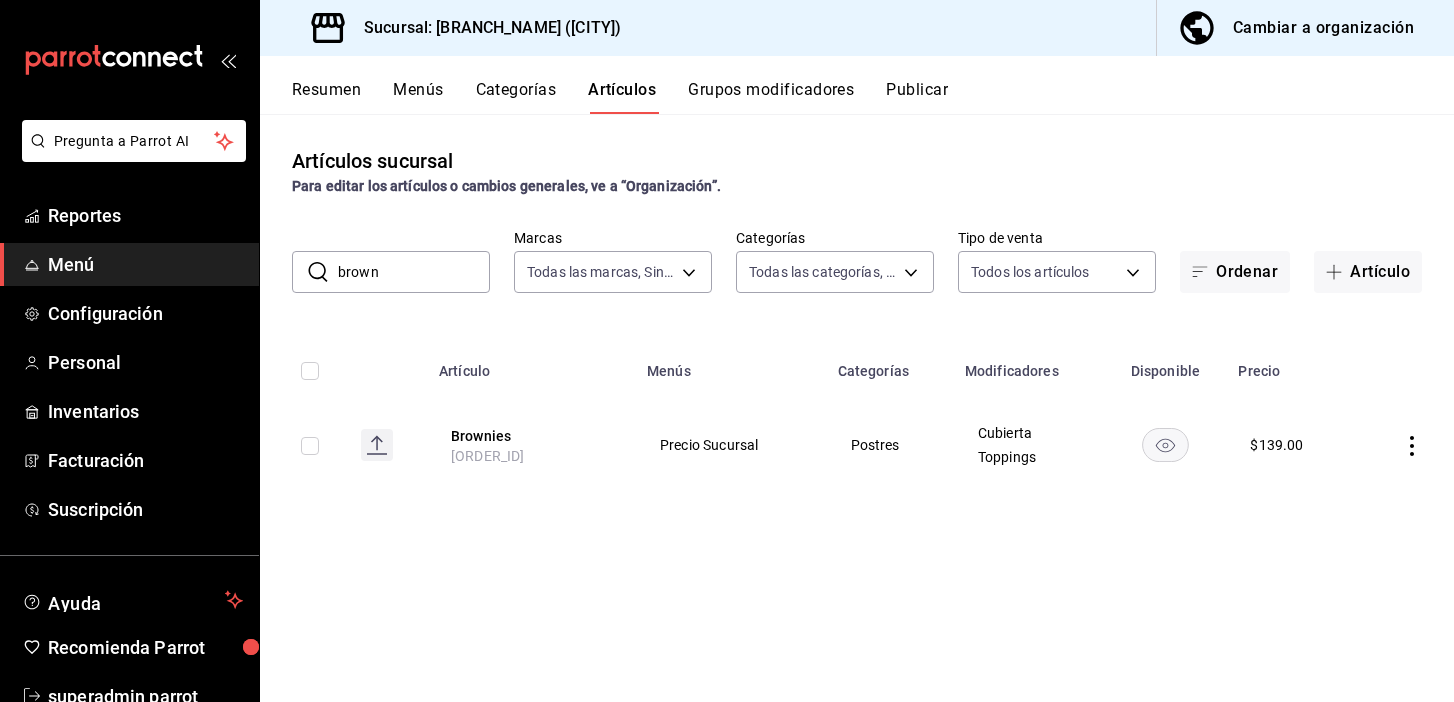 click on "Categorías" at bounding box center [516, 97] 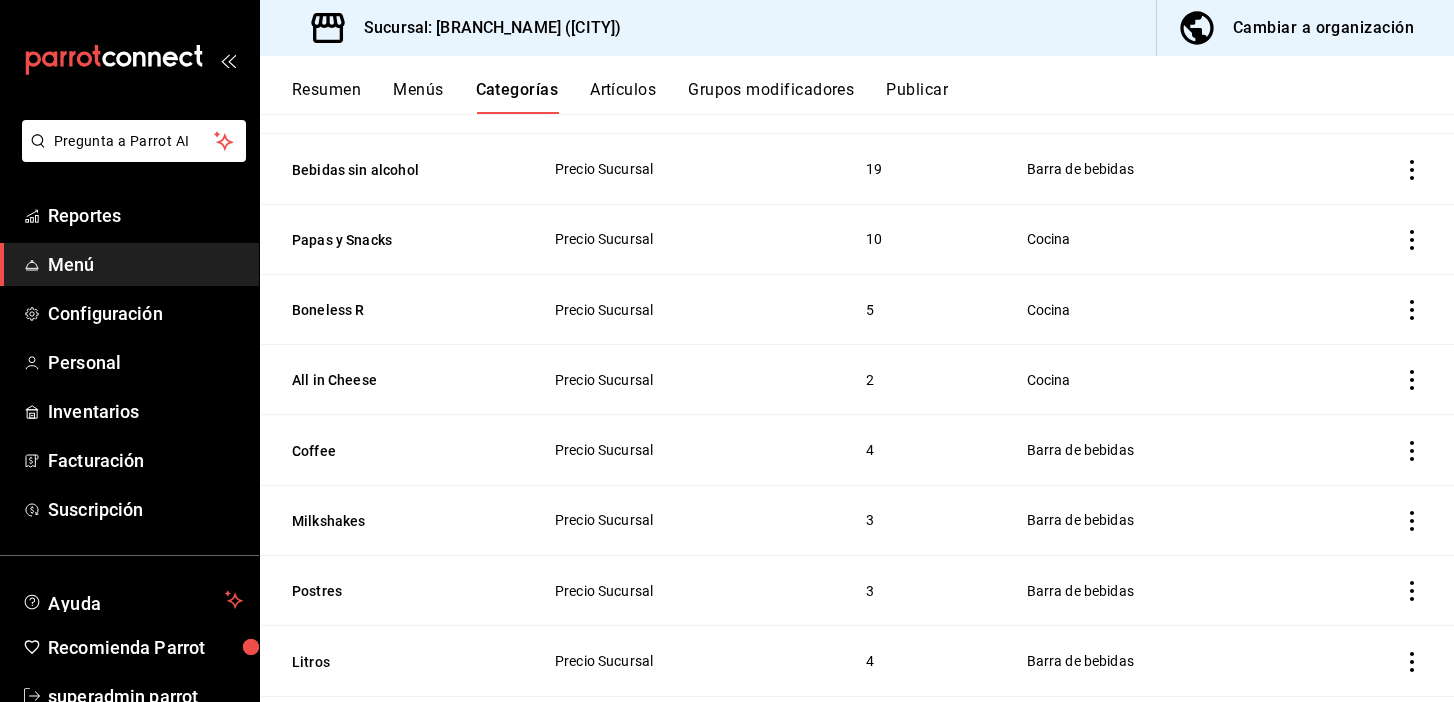 scroll, scrollTop: 253, scrollLeft: 0, axis: vertical 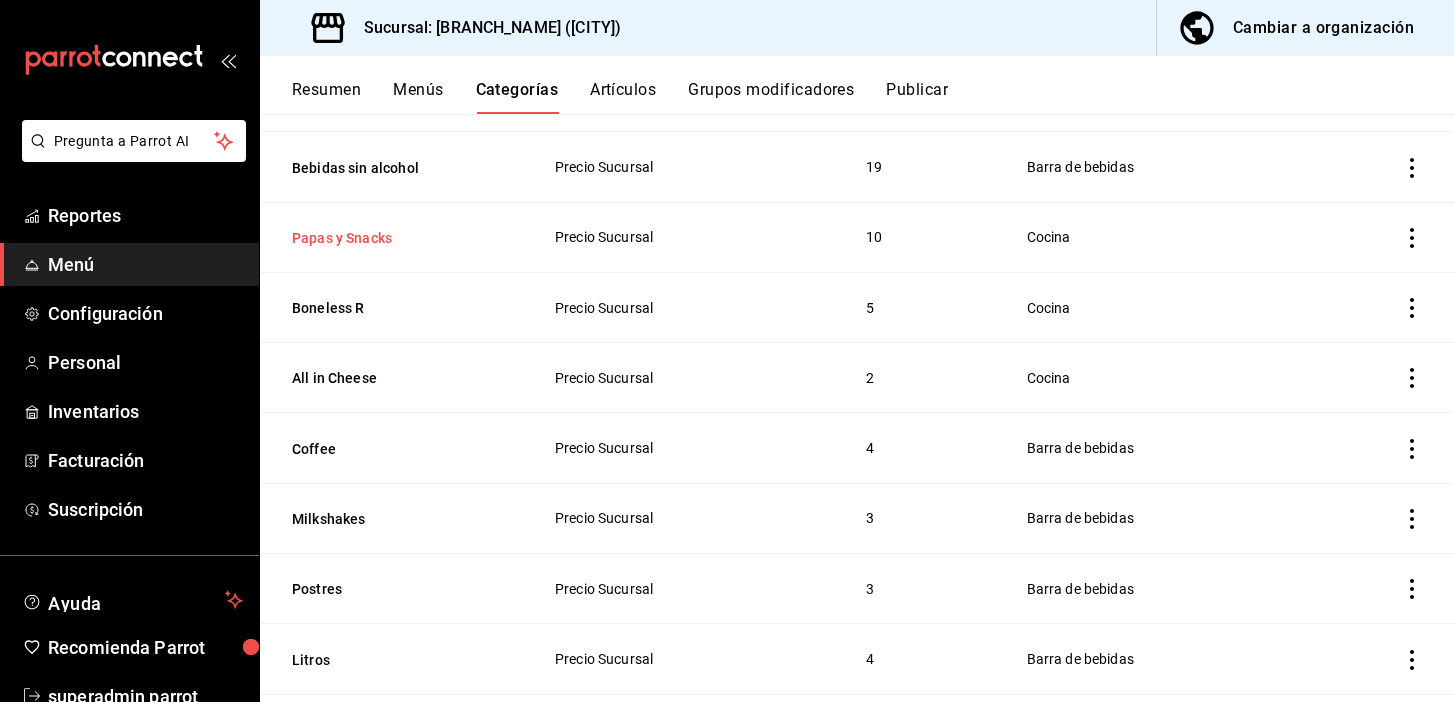 click on "Papas y Snacks" at bounding box center (392, 238) 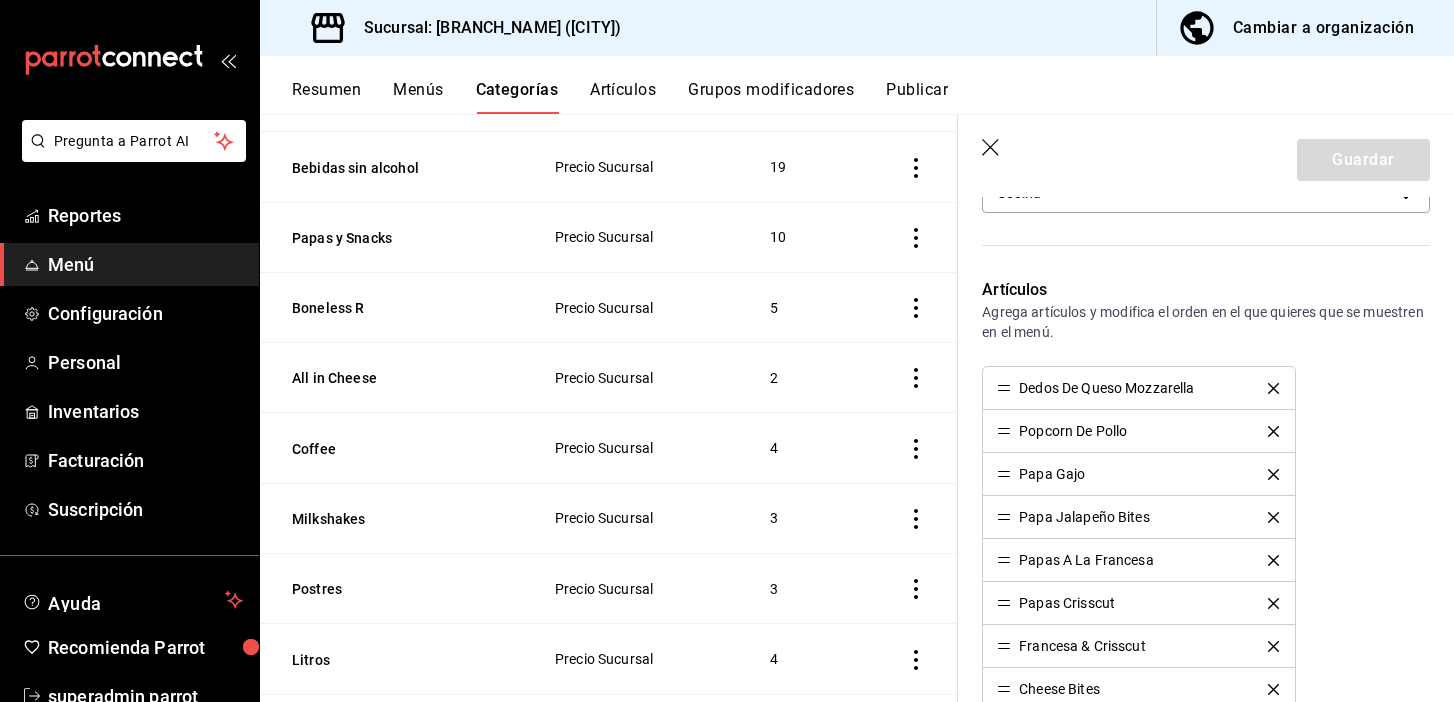 scroll, scrollTop: 464, scrollLeft: 0, axis: vertical 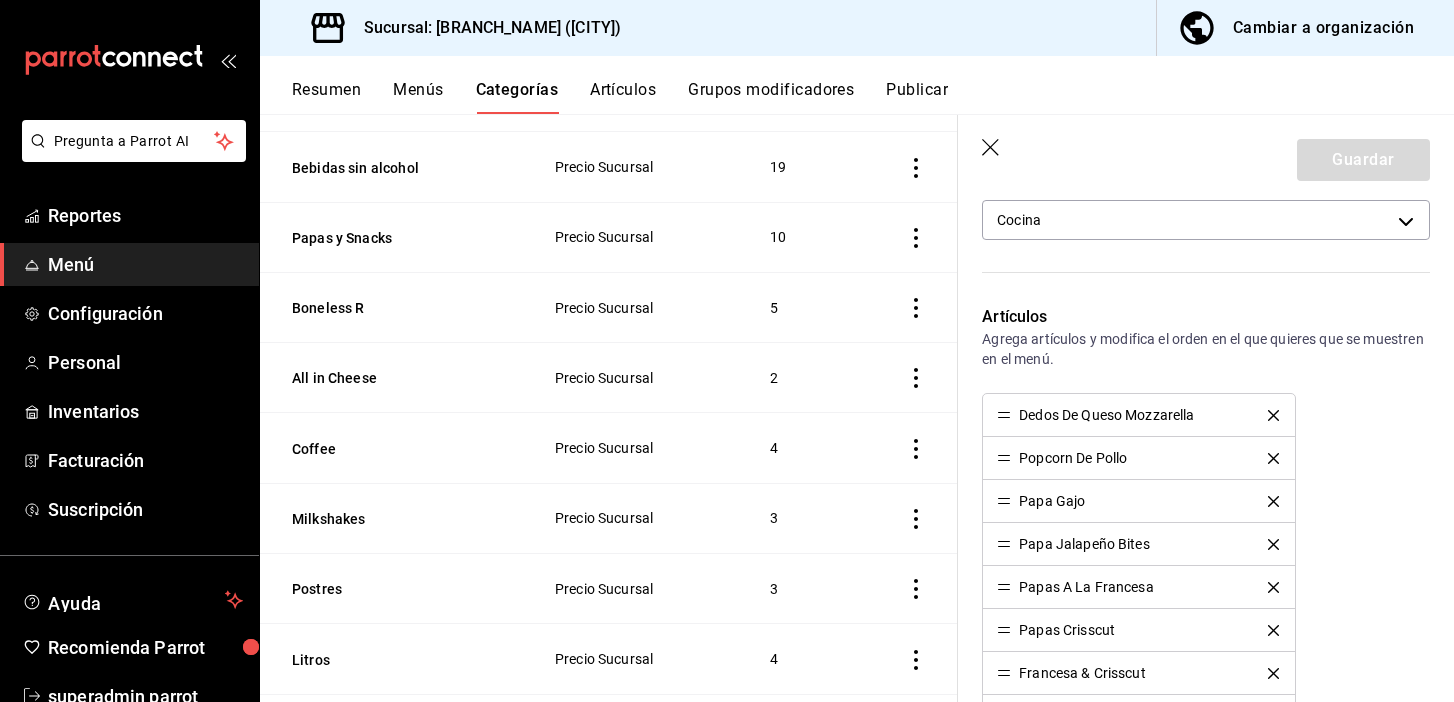 click 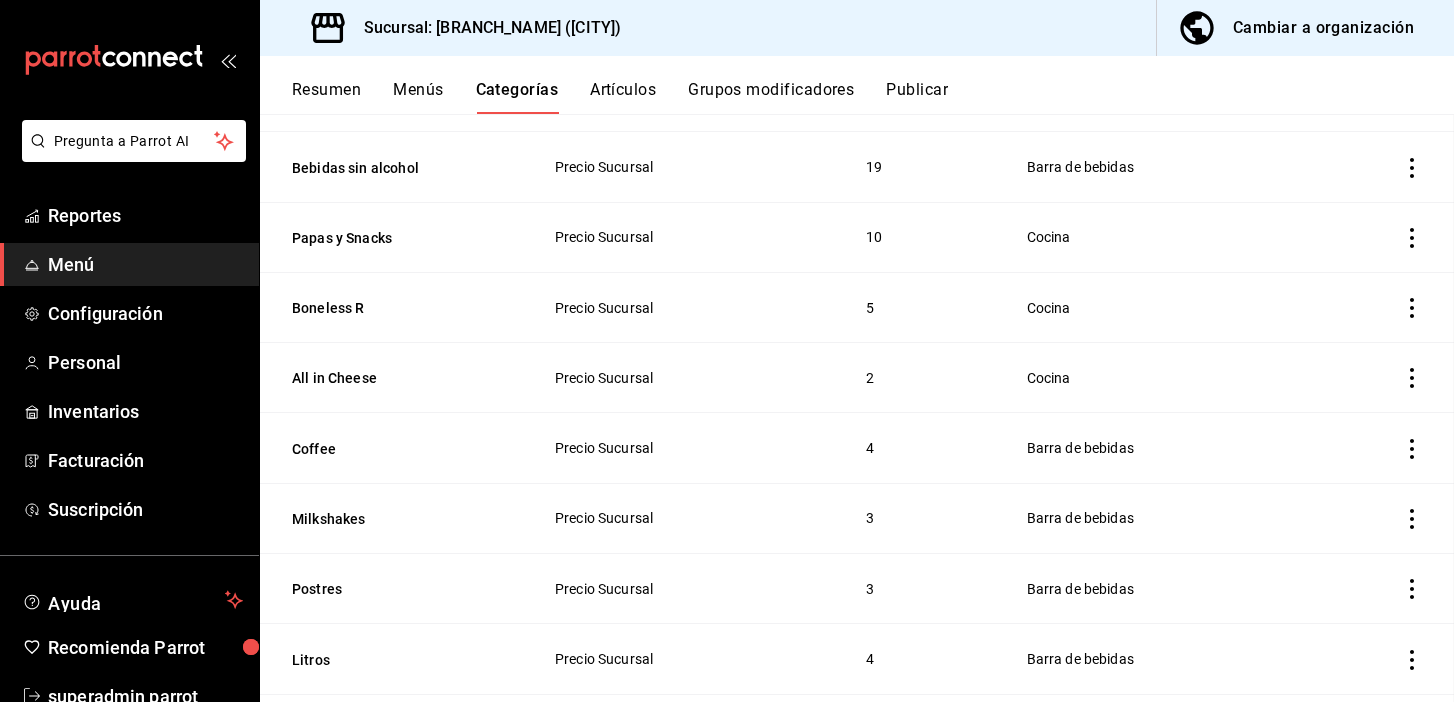 scroll, scrollTop: 0, scrollLeft: 0, axis: both 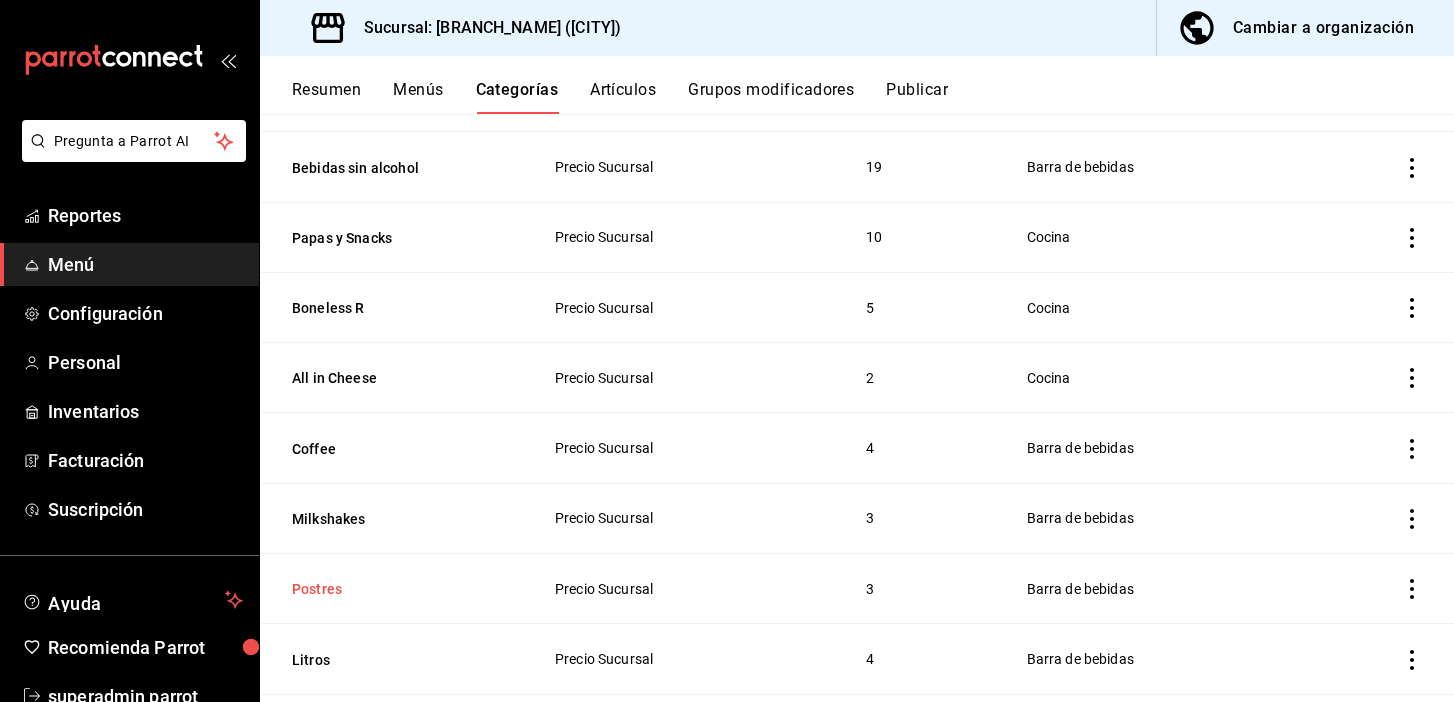 click on "Postres" at bounding box center (392, 589) 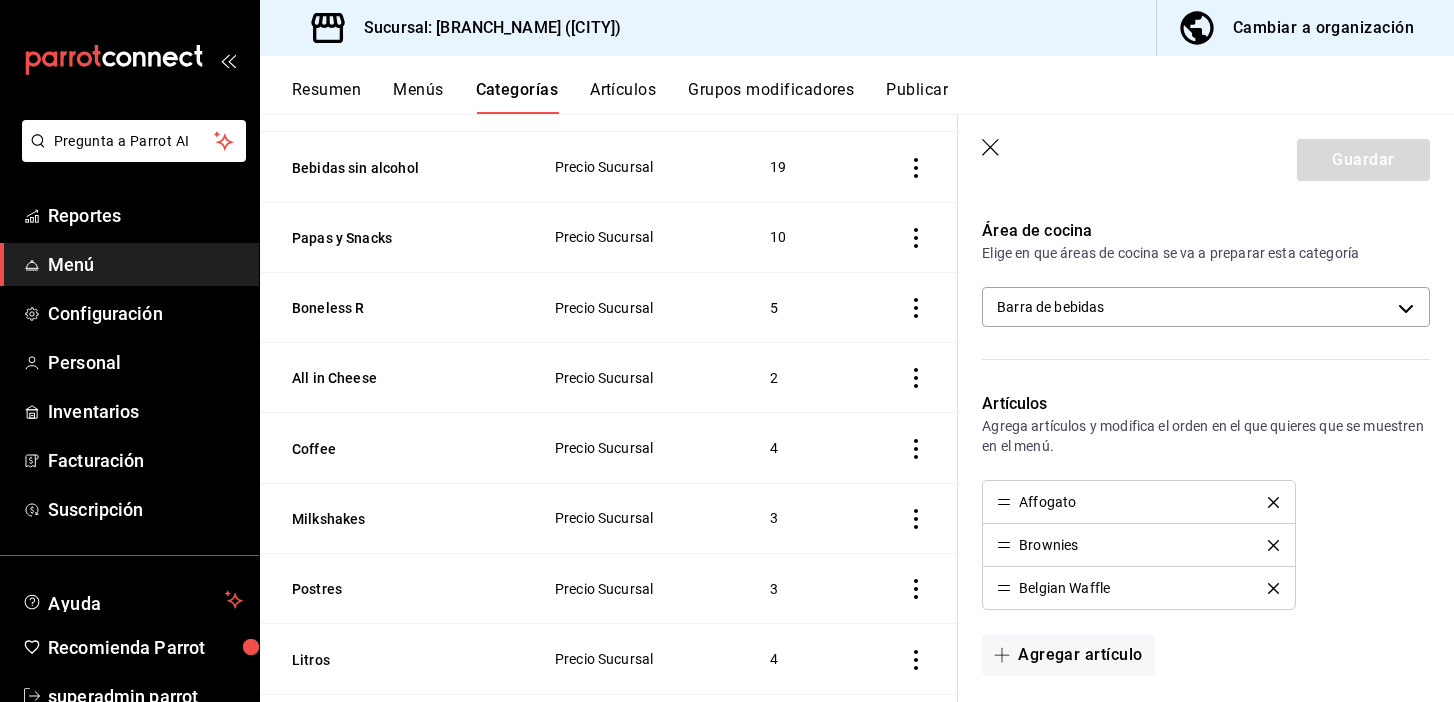 scroll, scrollTop: 379, scrollLeft: 0, axis: vertical 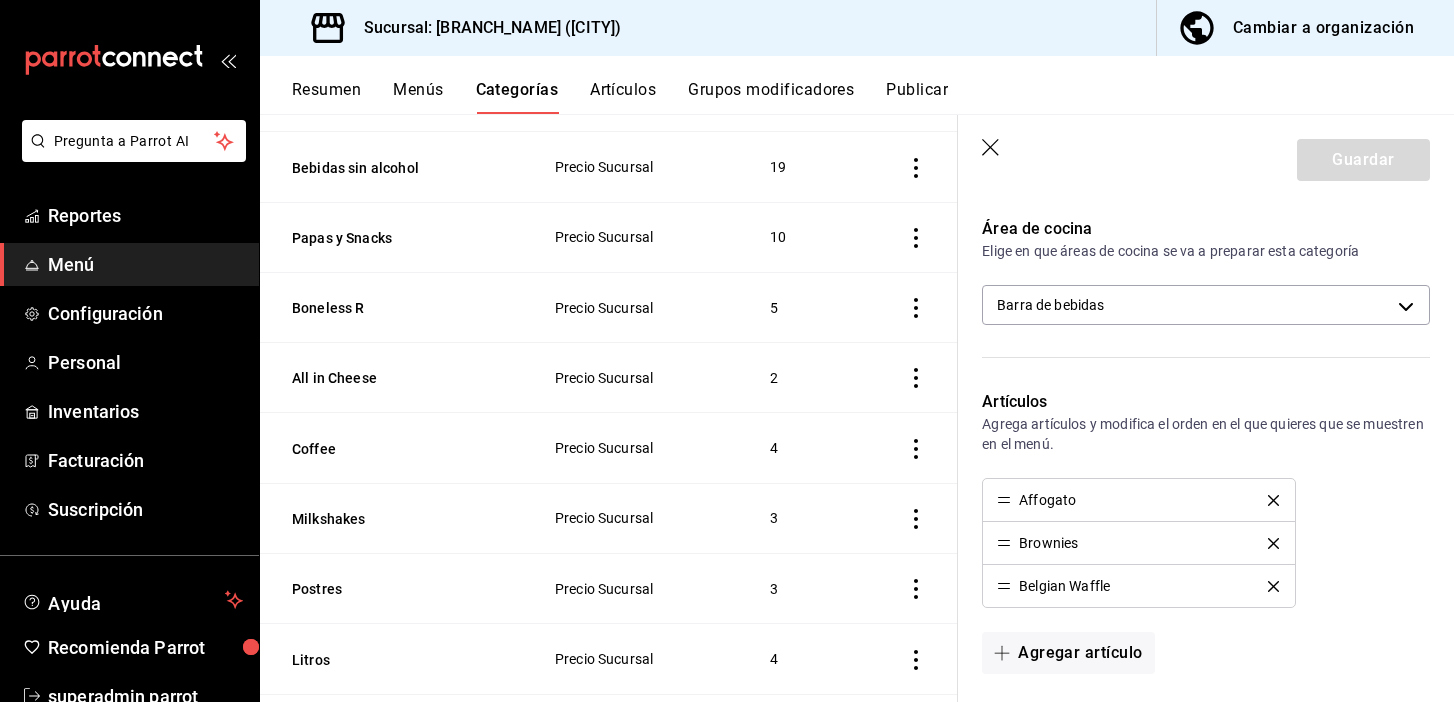 click 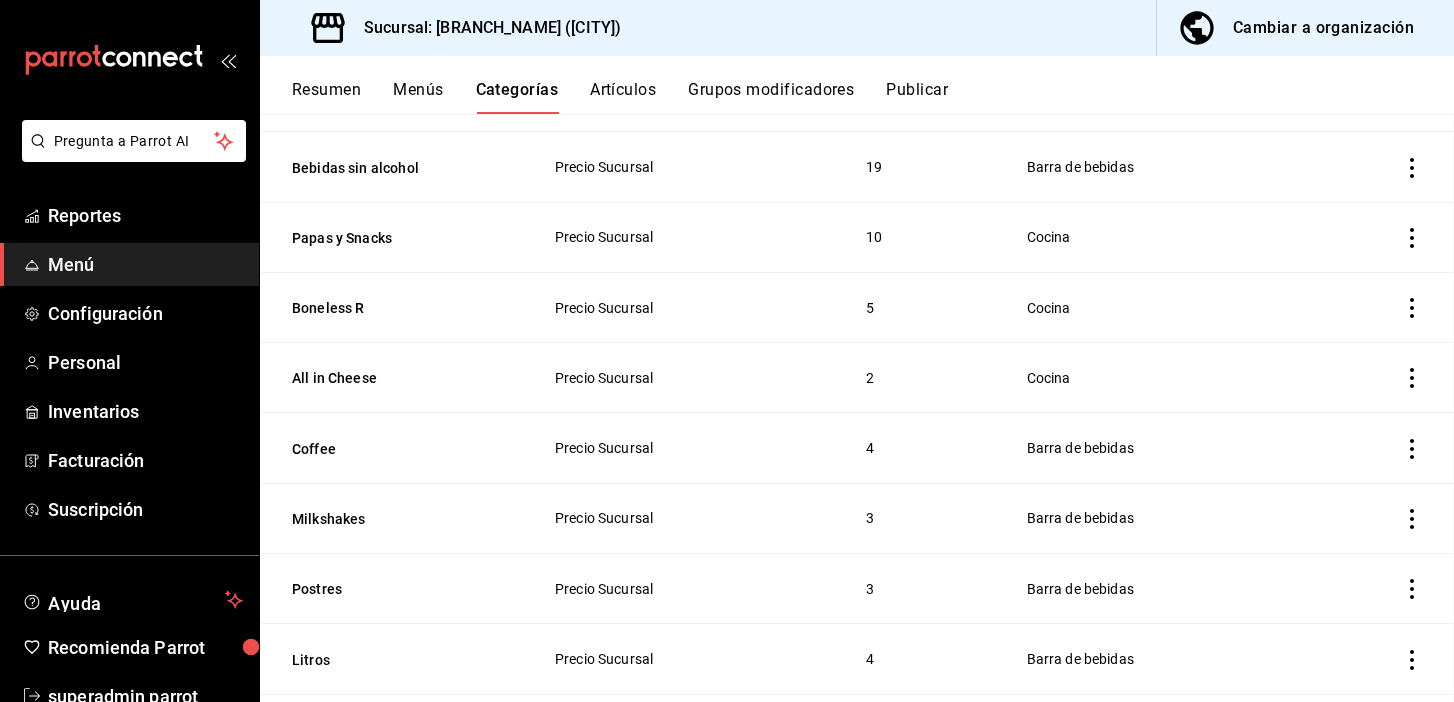 scroll, scrollTop: 0, scrollLeft: 0, axis: both 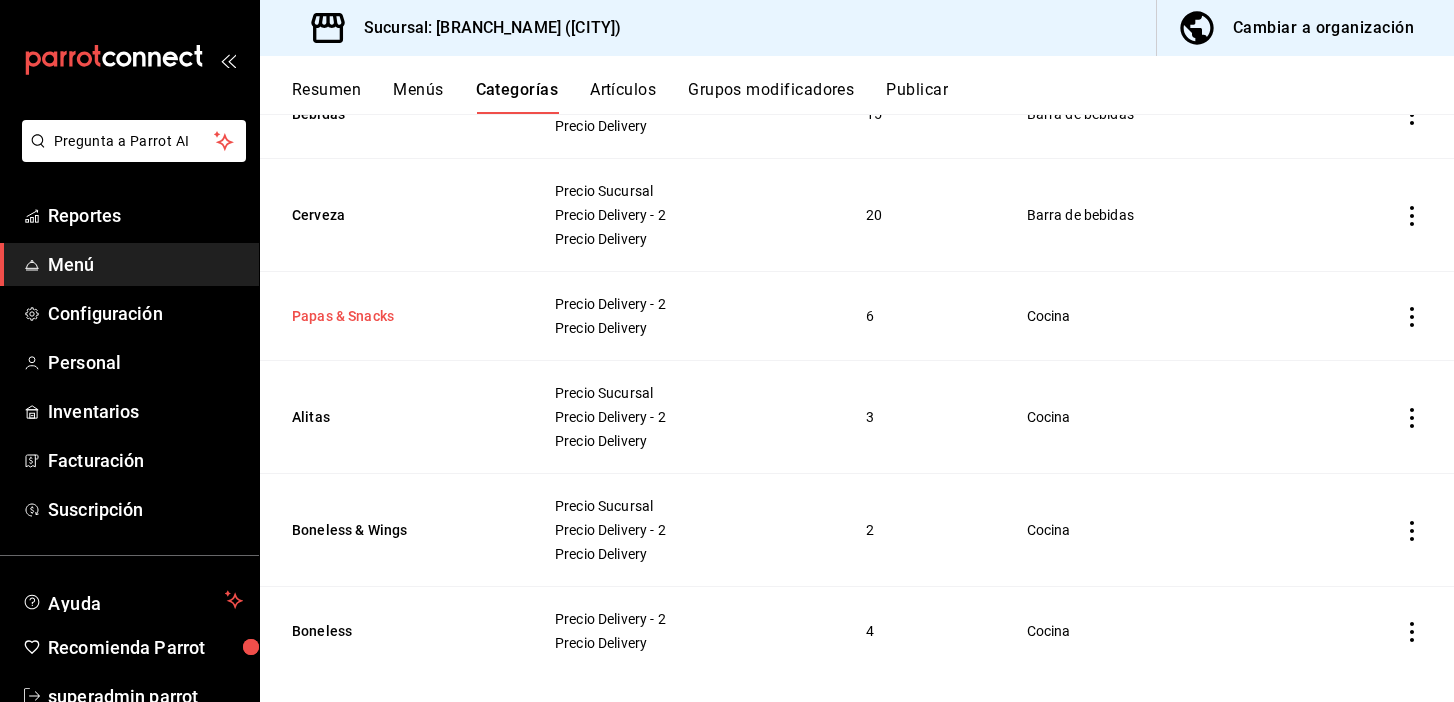 click on "Papas & Snacks" at bounding box center (392, 316) 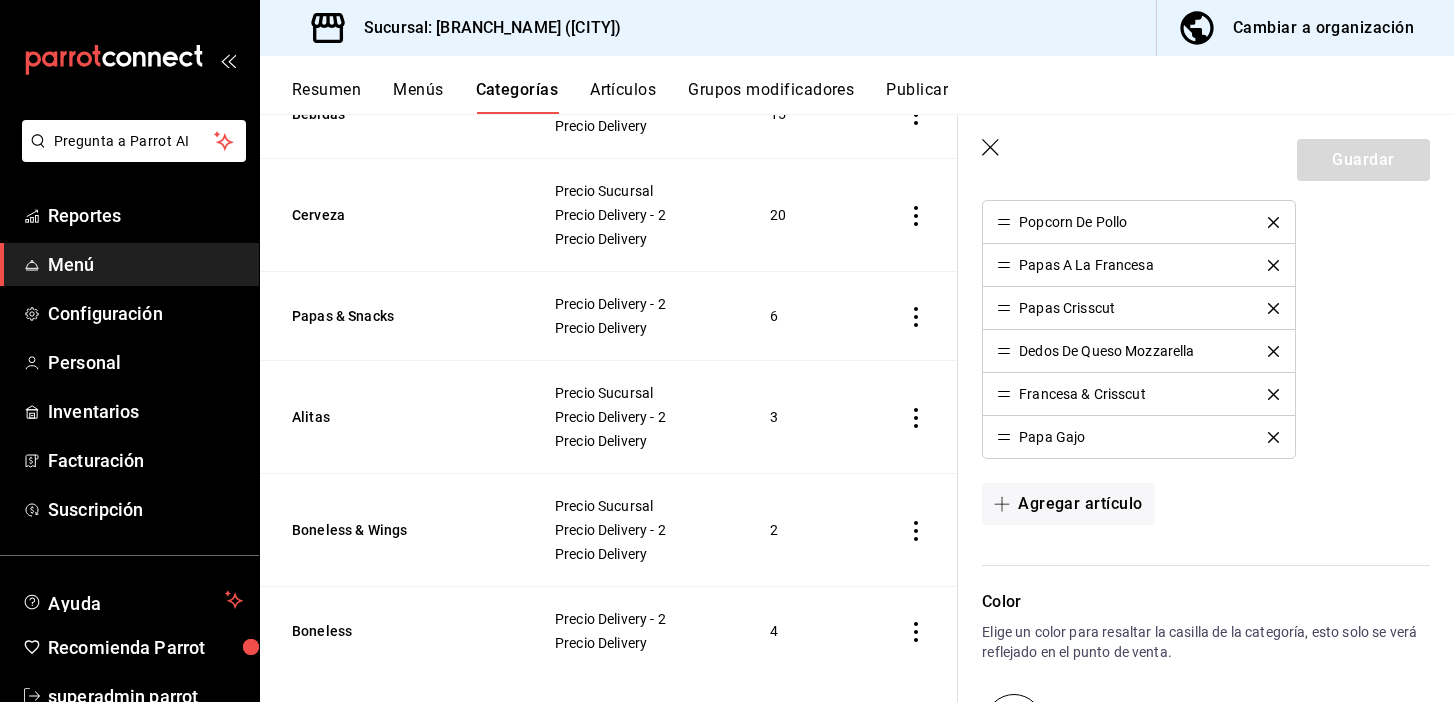 scroll, scrollTop: 668, scrollLeft: 0, axis: vertical 